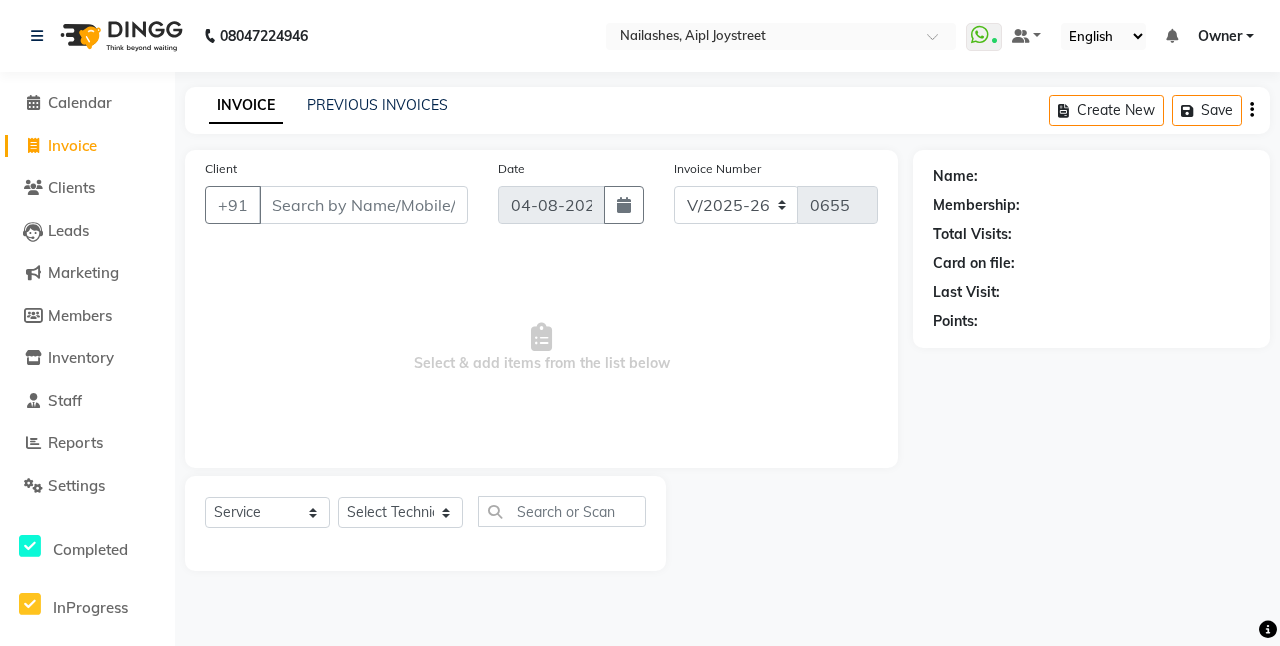 select on "5749" 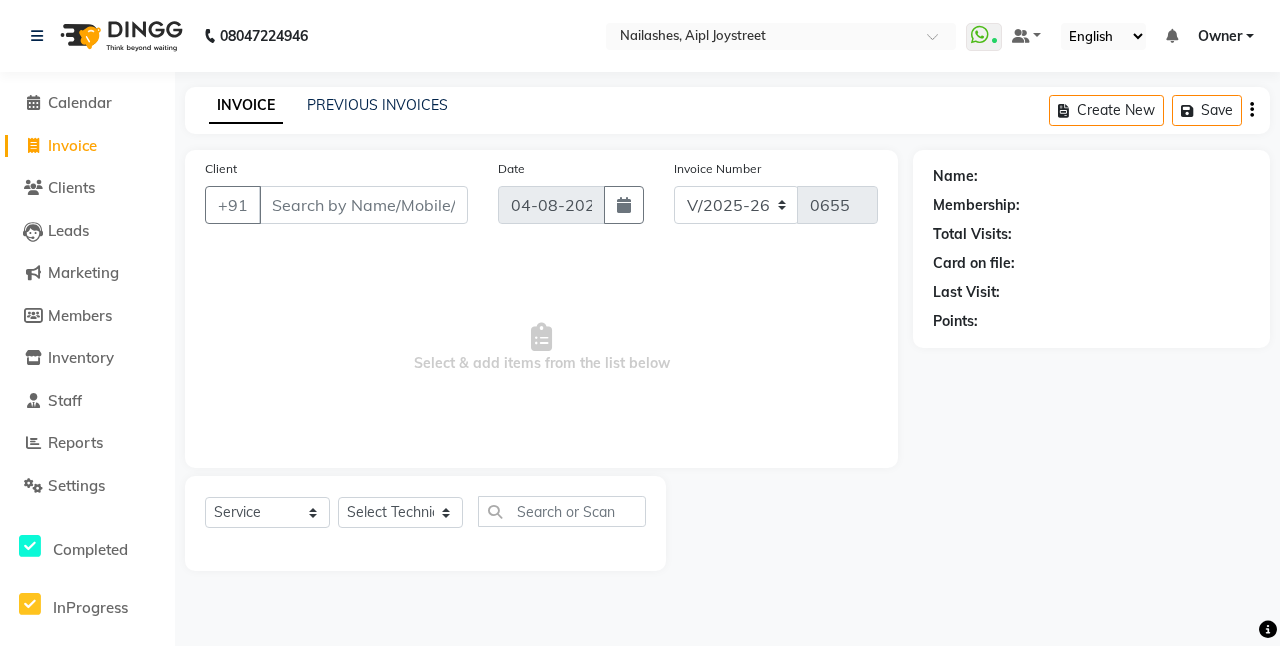 scroll, scrollTop: 0, scrollLeft: 0, axis: both 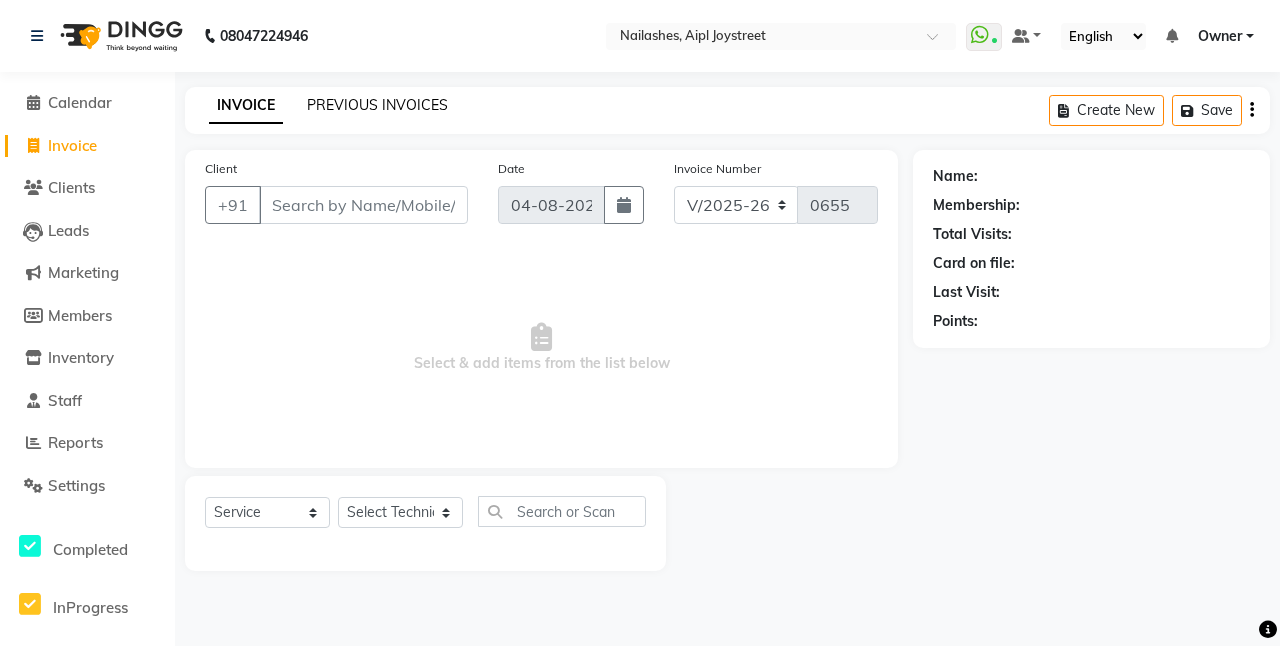 click on "PREVIOUS INVOICES" 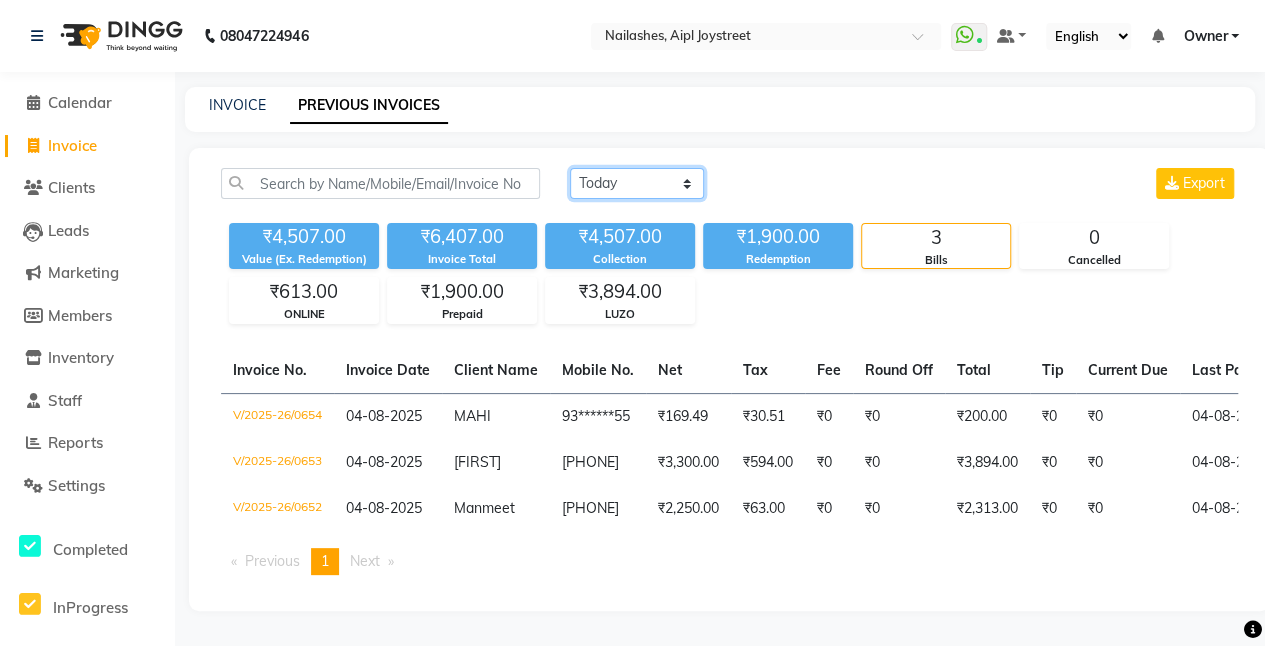 click on "Today Yesterday Custom Range" 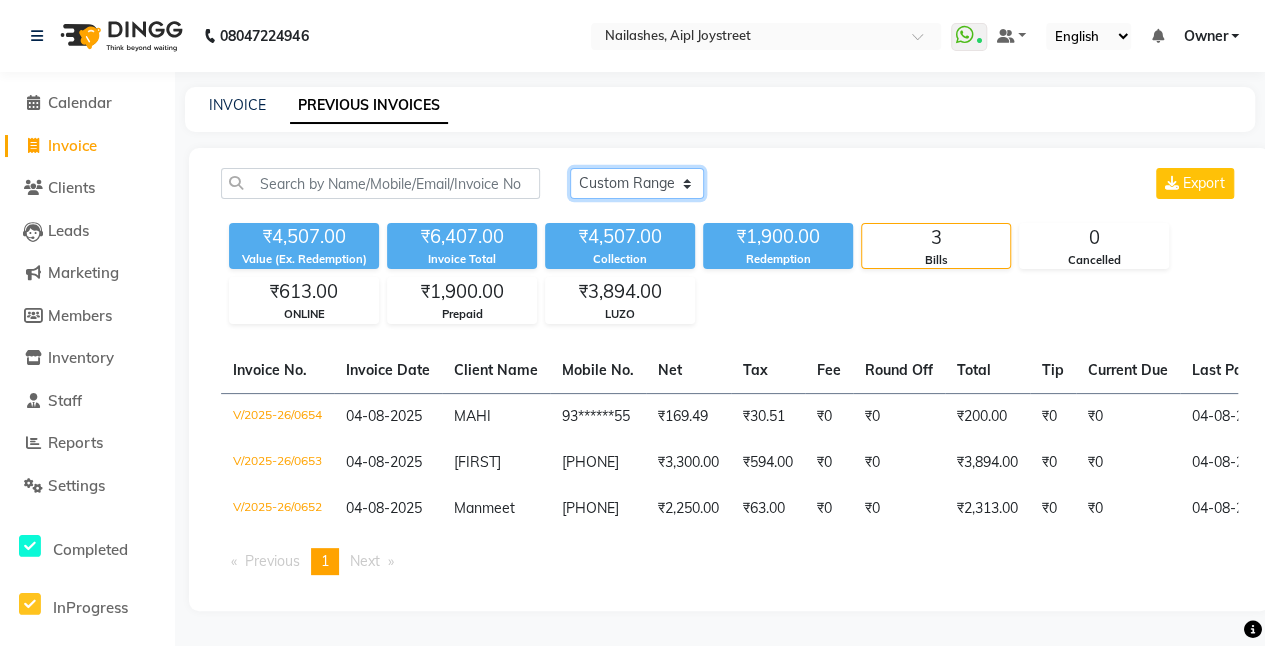 click on "Today Yesterday Custom Range" 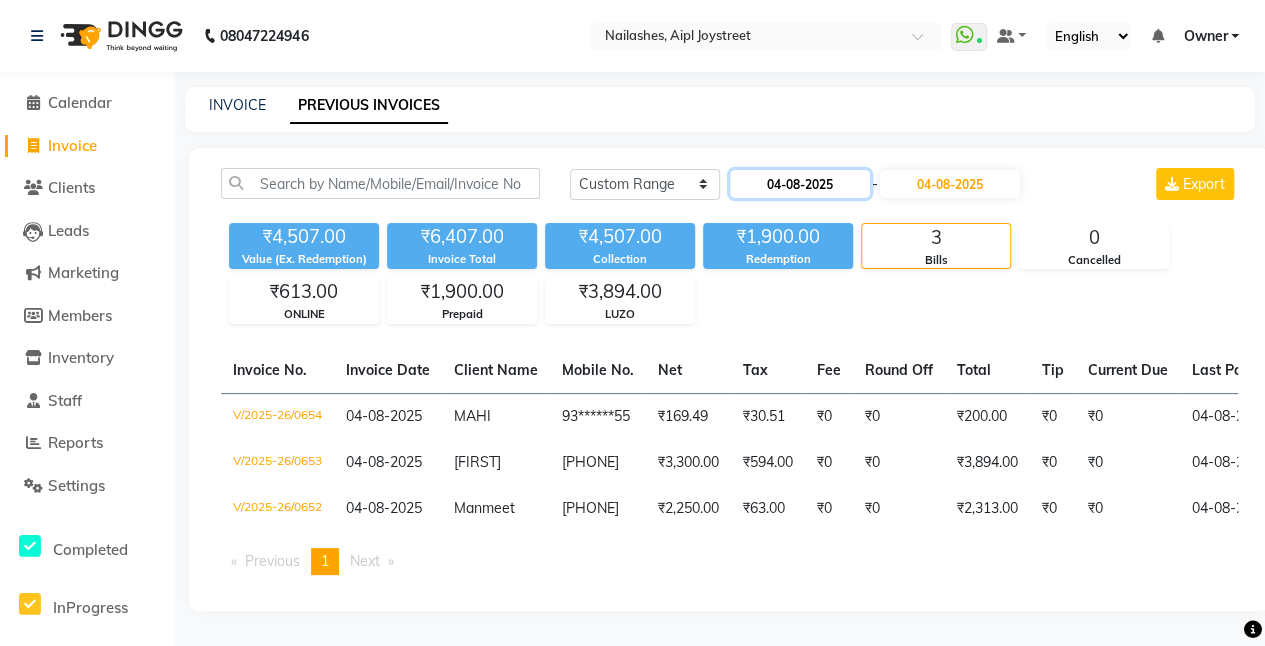 click on "04-08-2025" 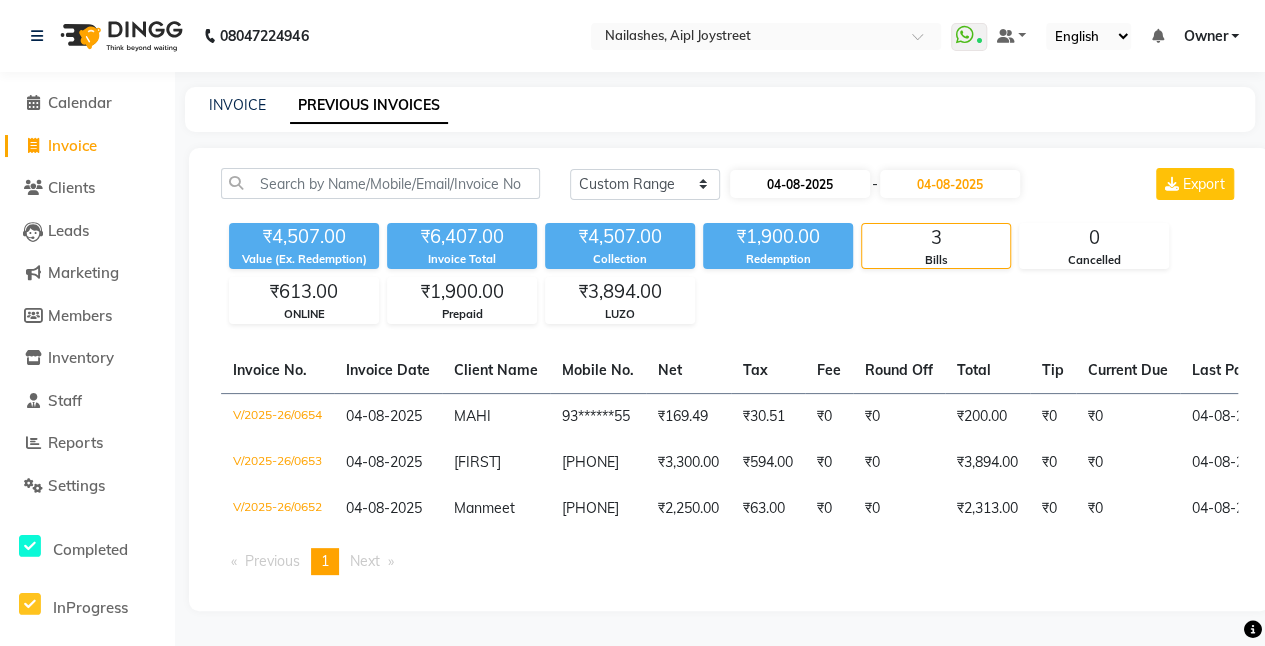 select on "8" 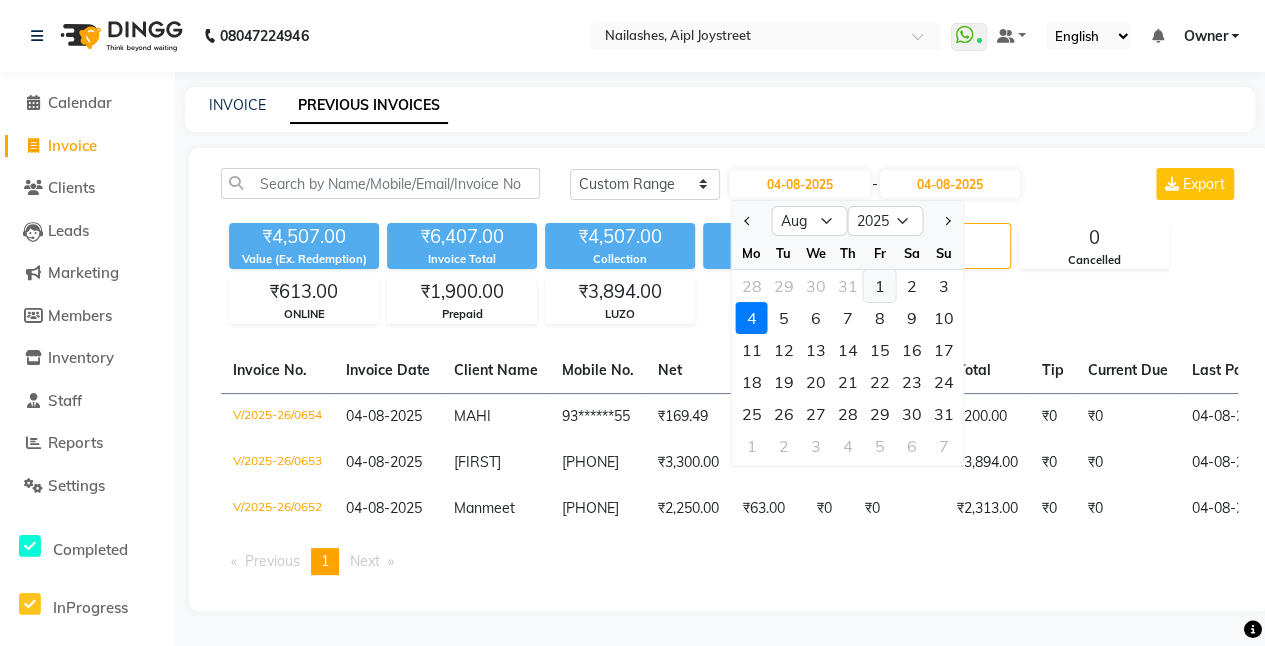 click on "1" 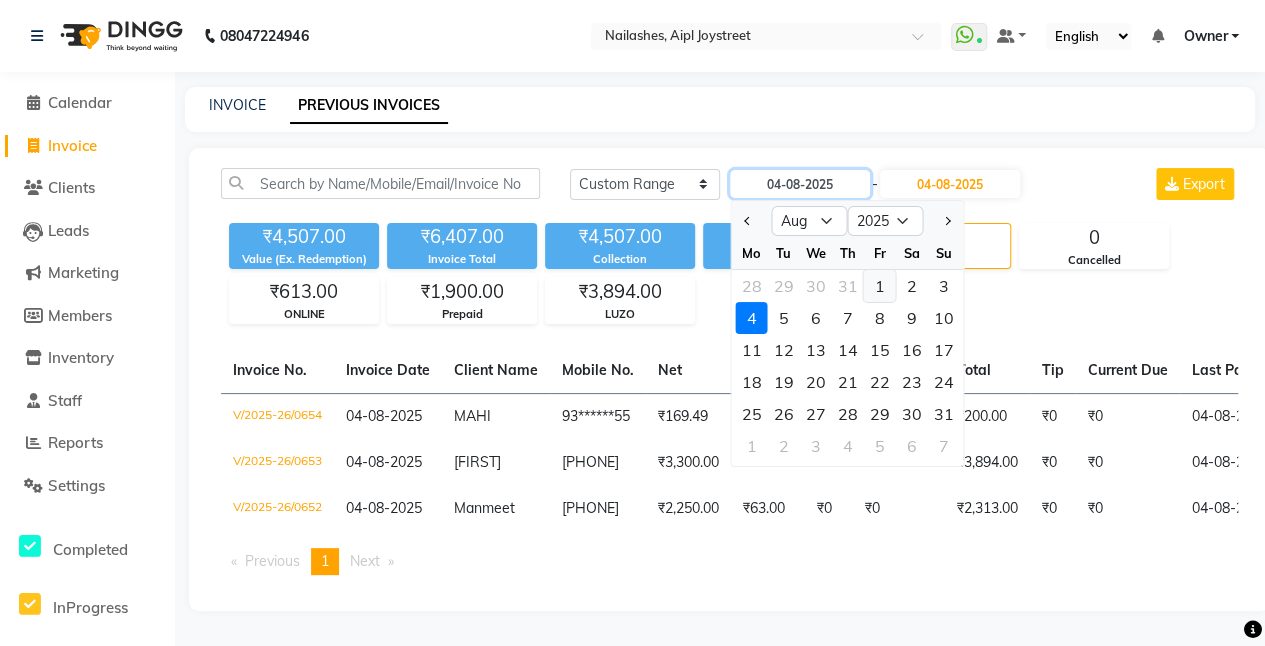 type on "01-08-2025" 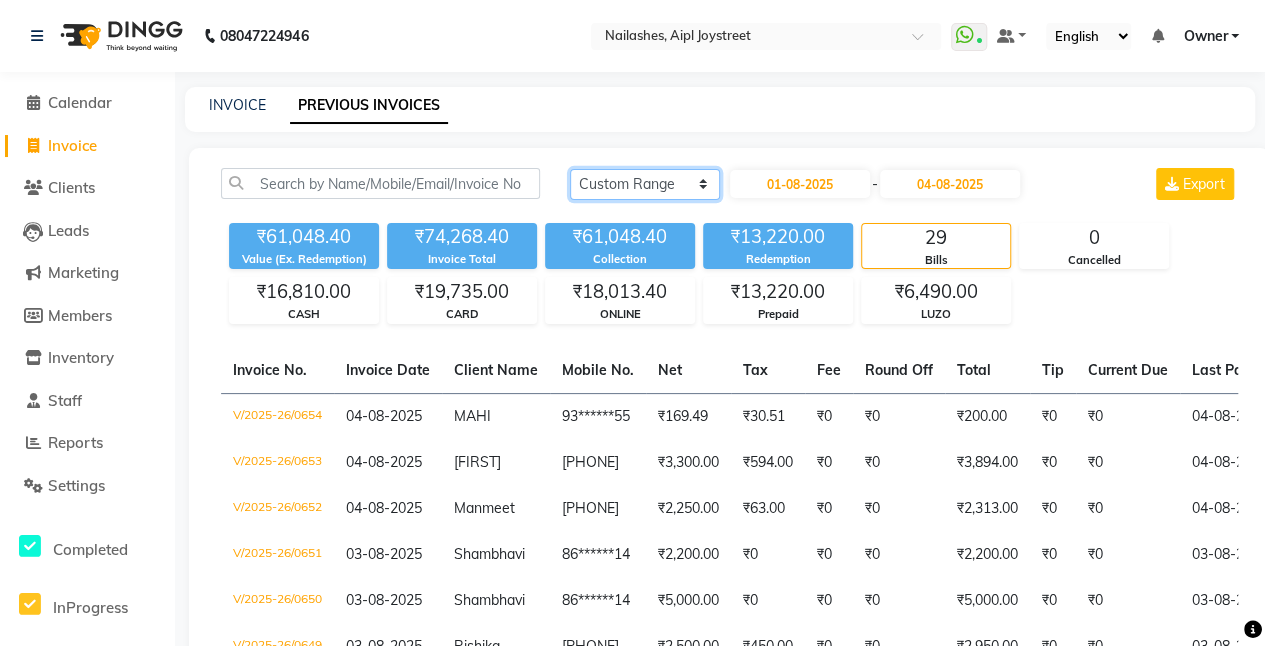 click on "Today Yesterday Custom Range" 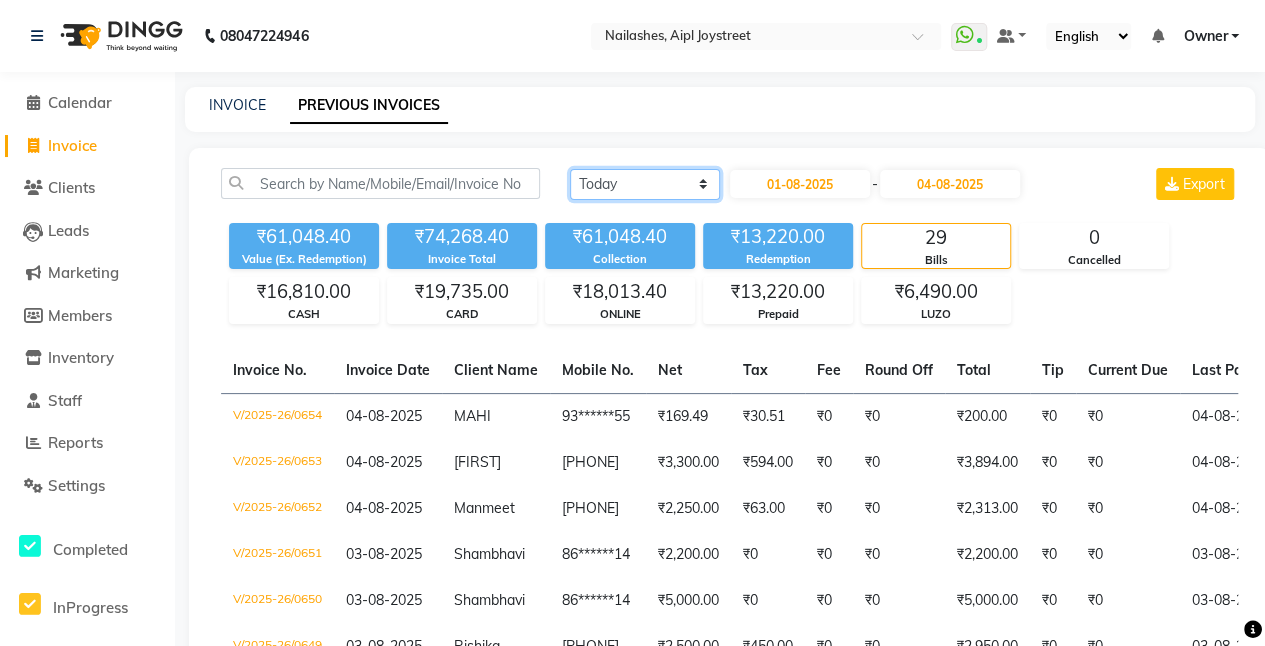 click on "Today Yesterday Custom Range" 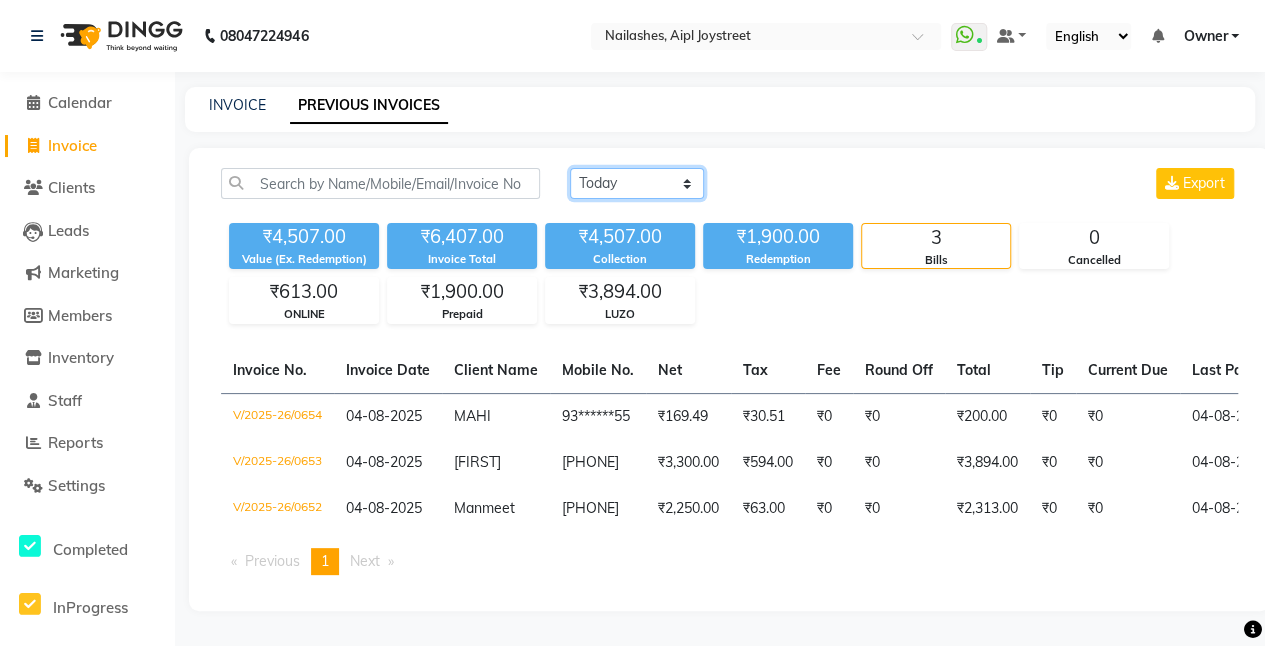 click on "Today Yesterday Custom Range" 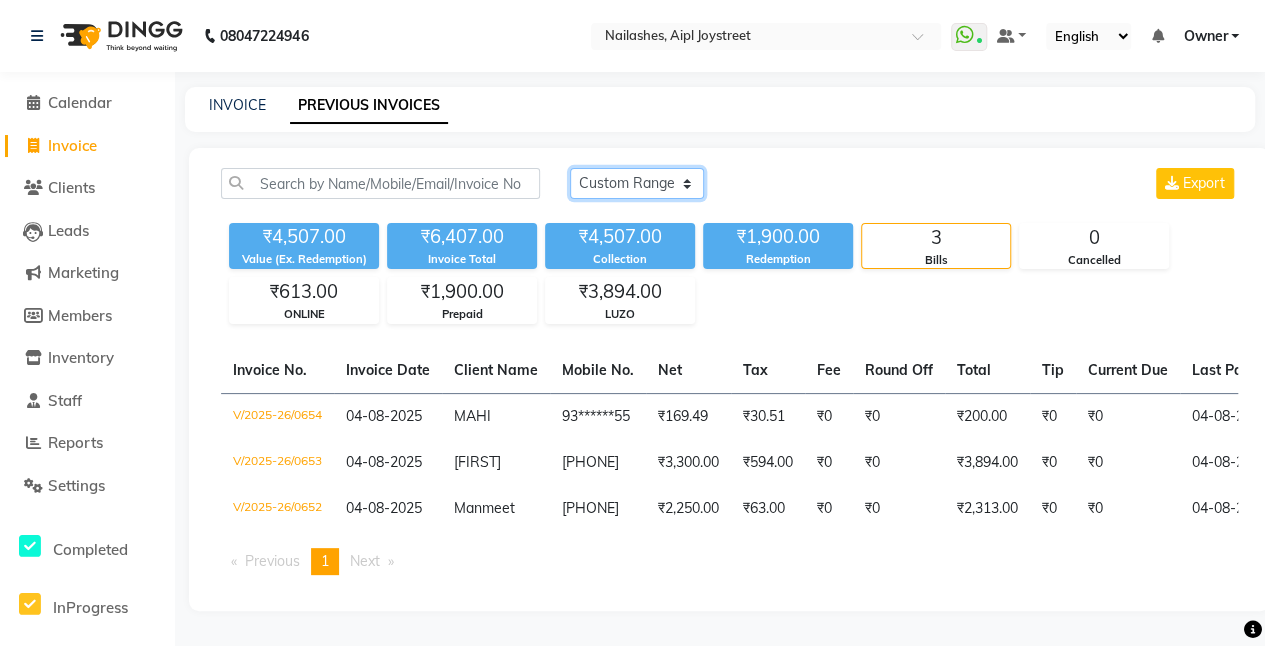 click on "Today Yesterday Custom Range" 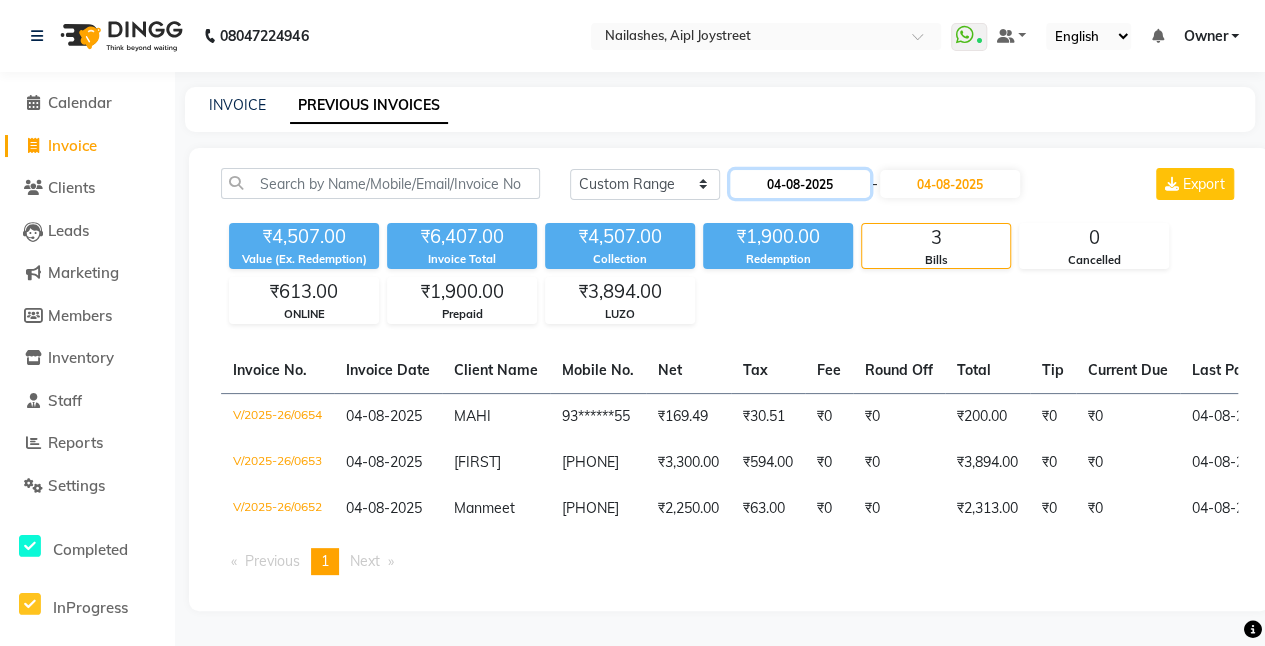 click on "04-08-2025" 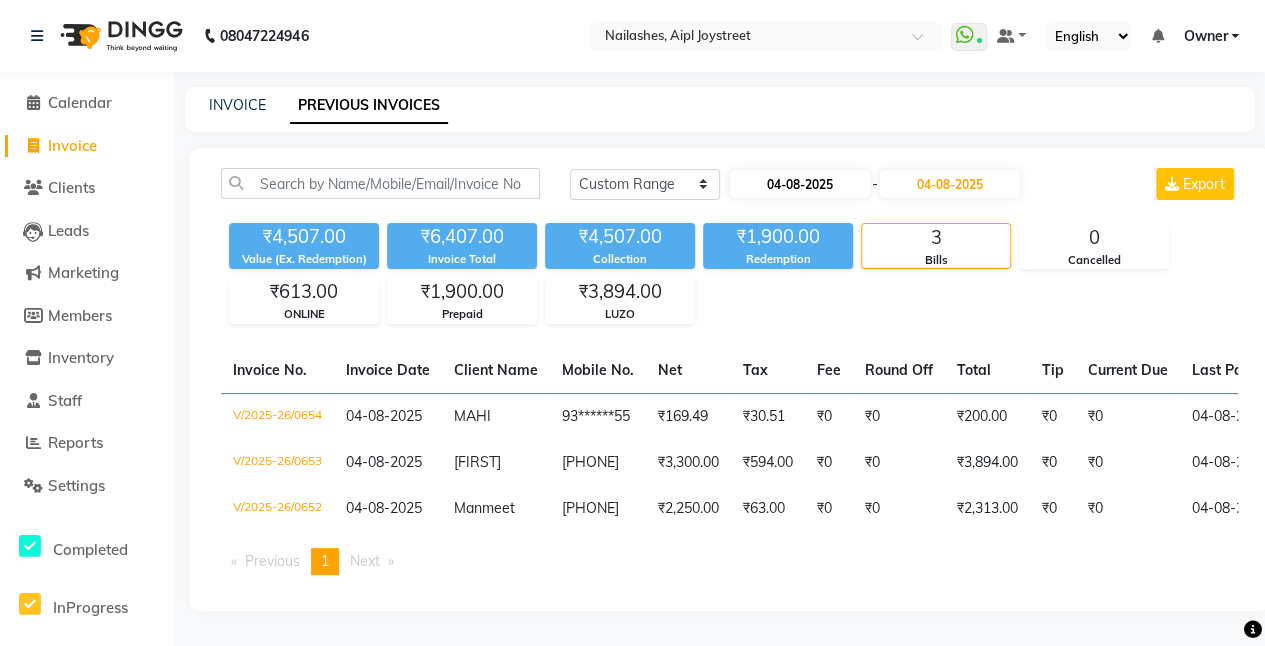 select on "8" 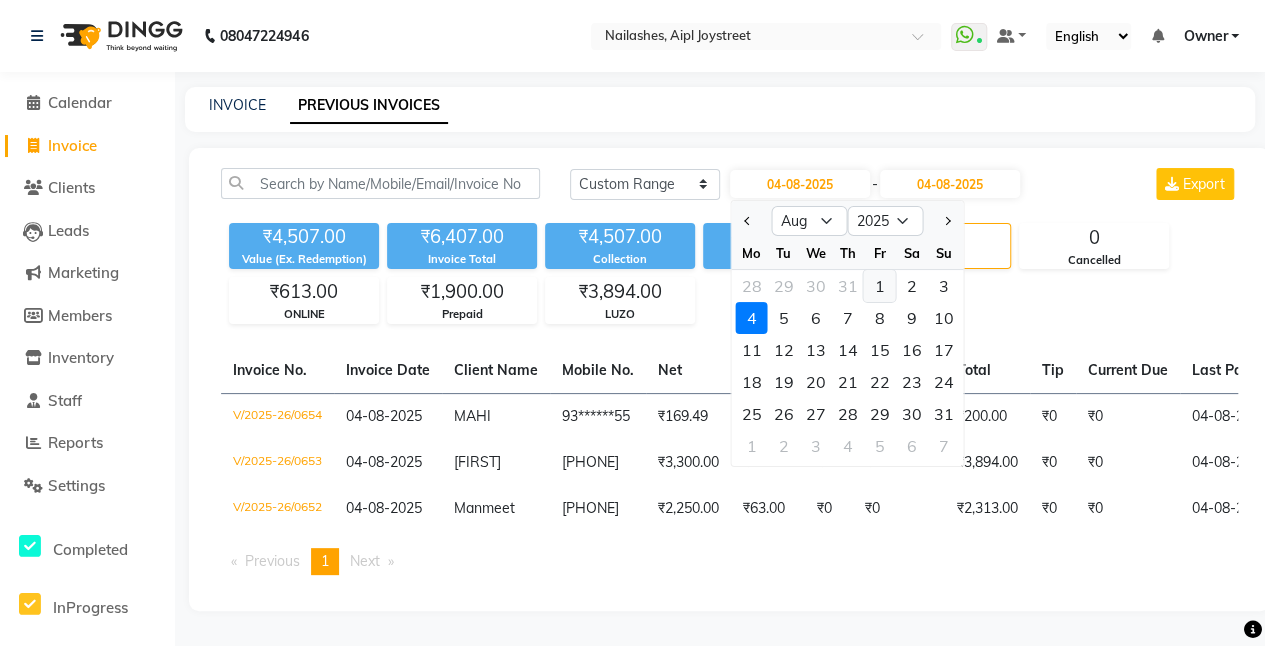 click on "1" 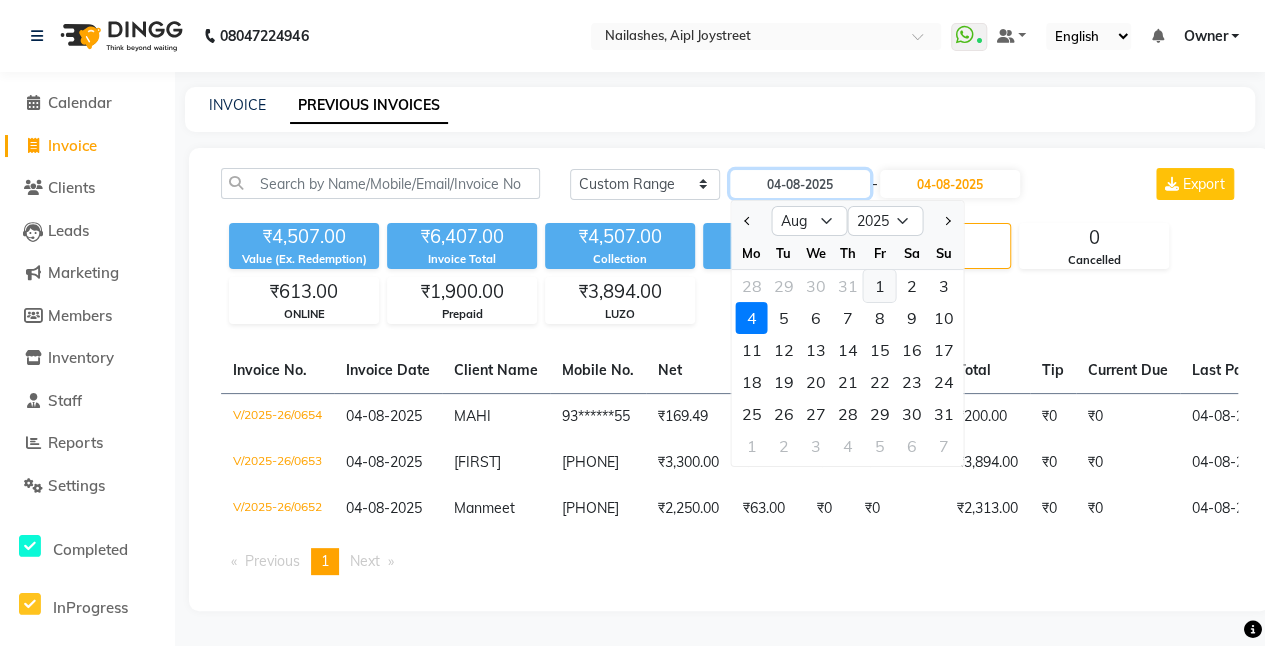 type on "01-08-2025" 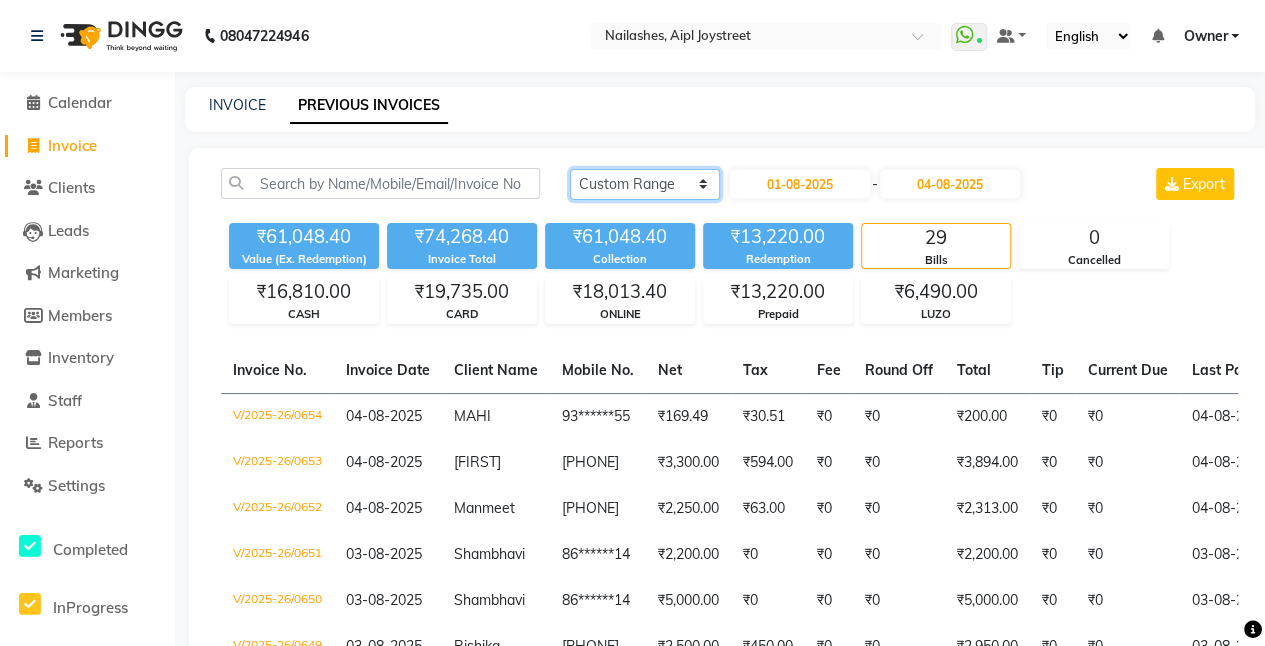 click on "Today Yesterday Custom Range" 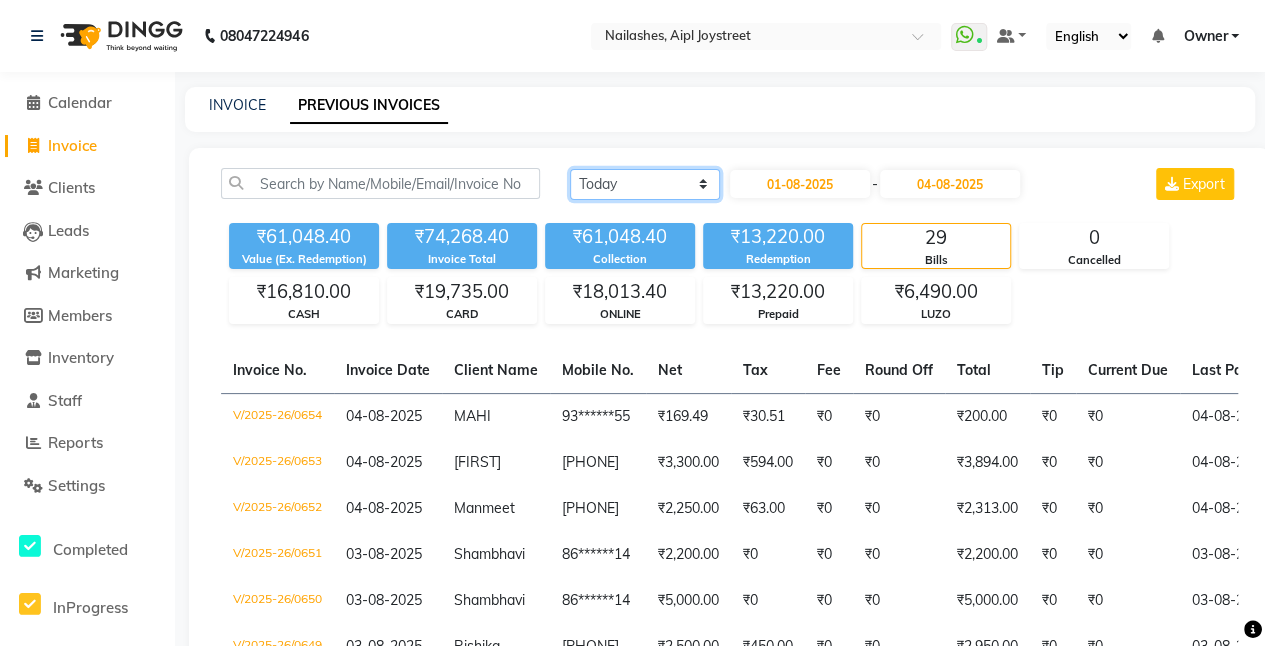 click on "Today Yesterday Custom Range" 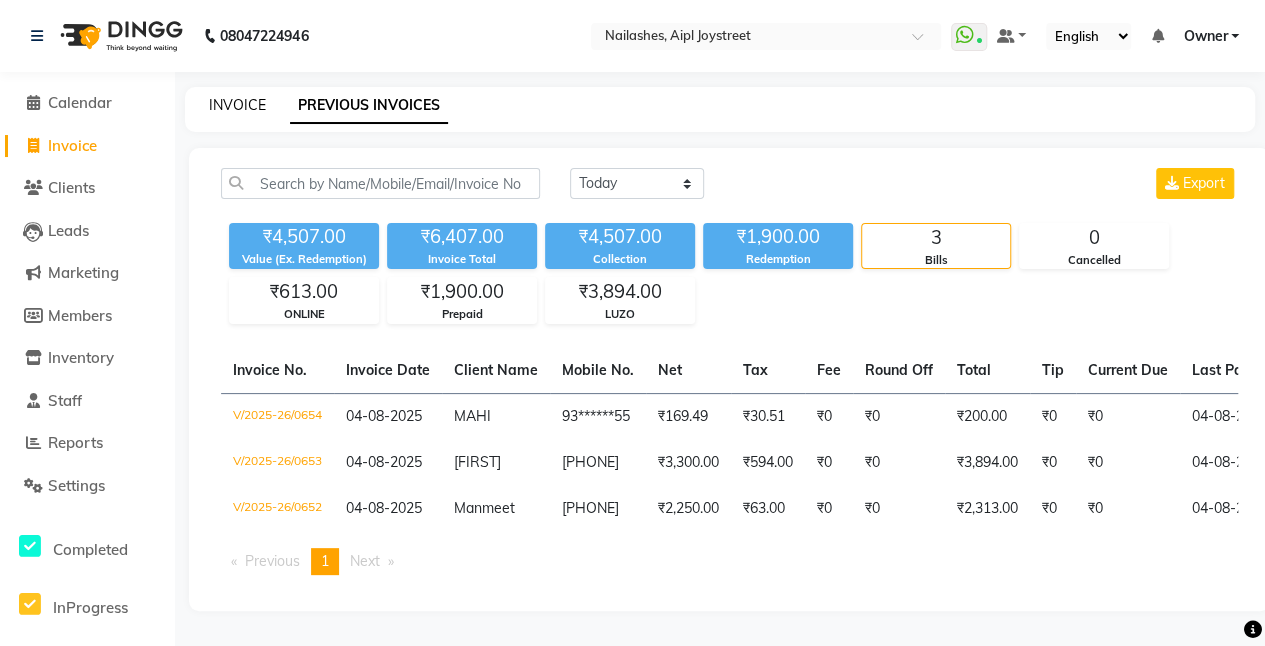 click on "INVOICE" 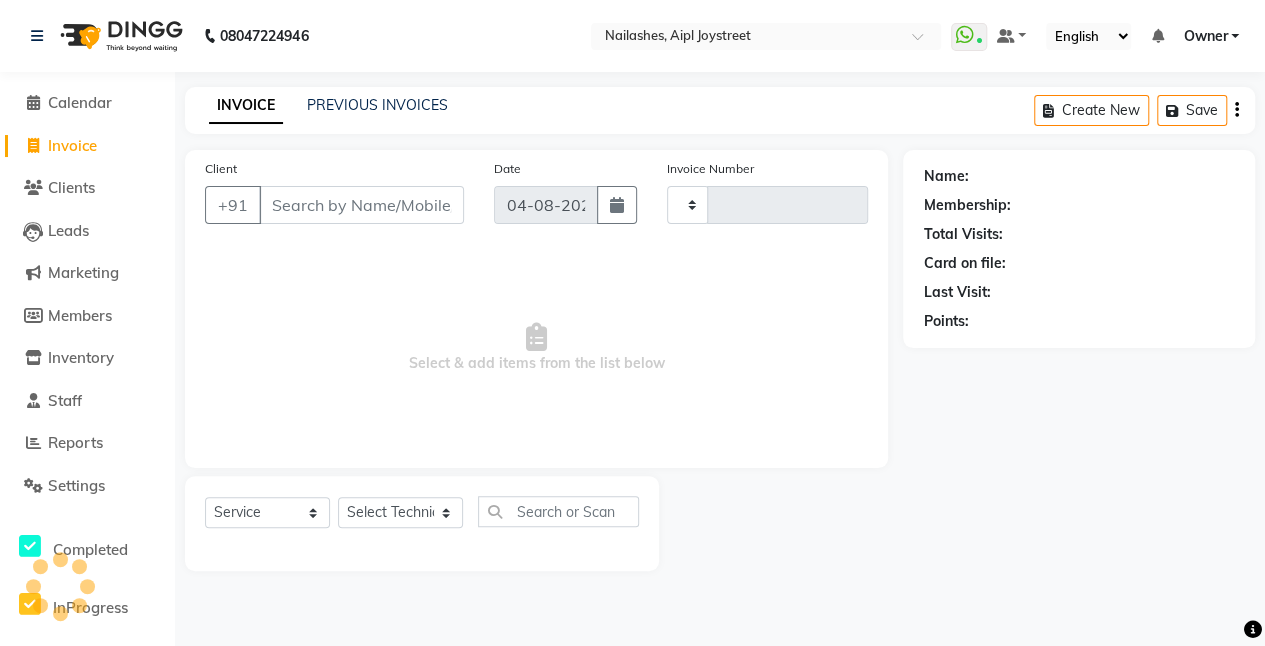 type on "0655" 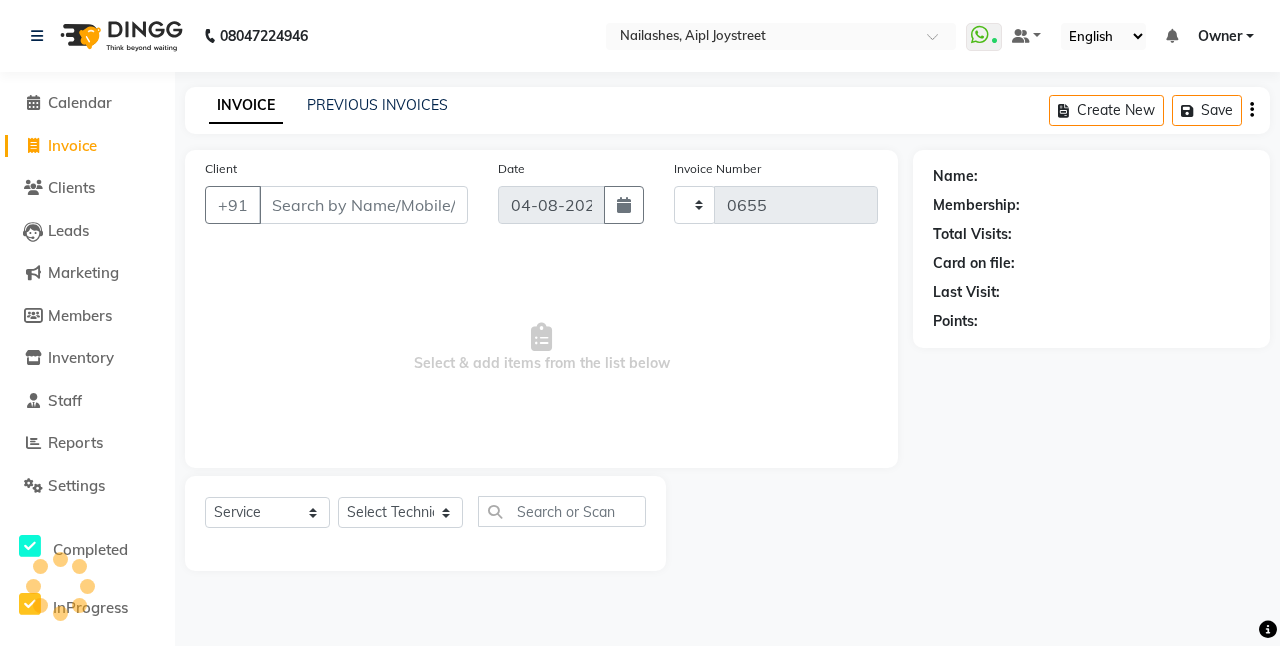 select on "5749" 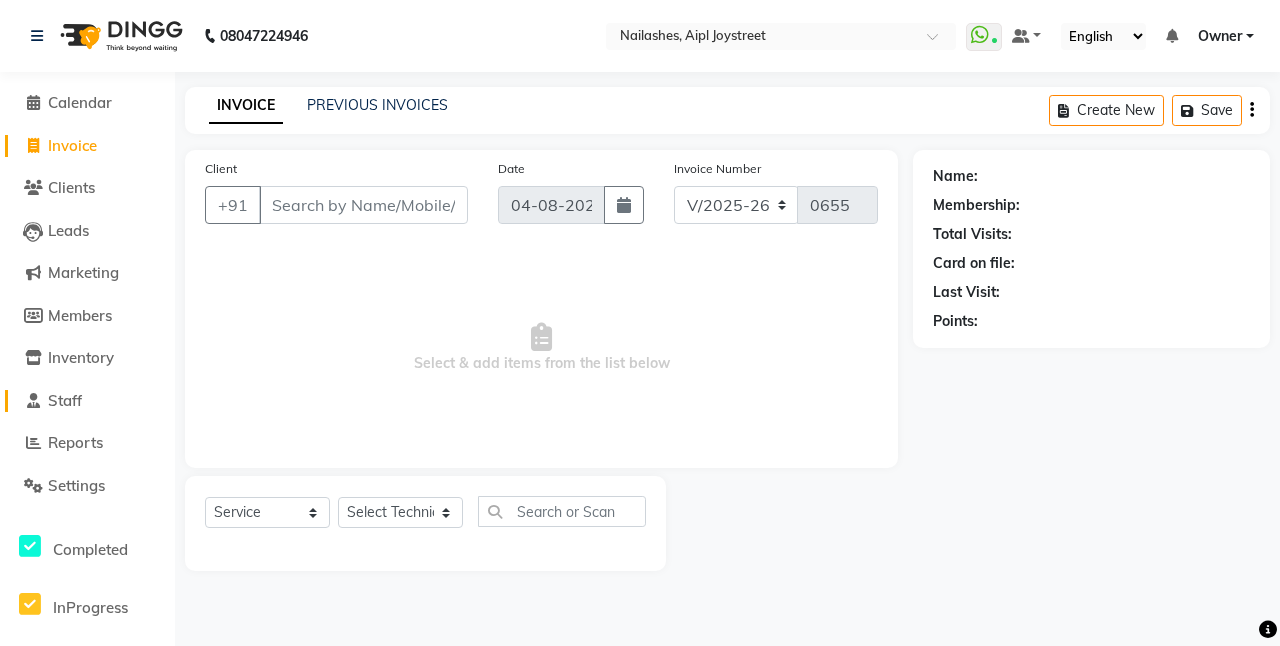 click on "Staff" 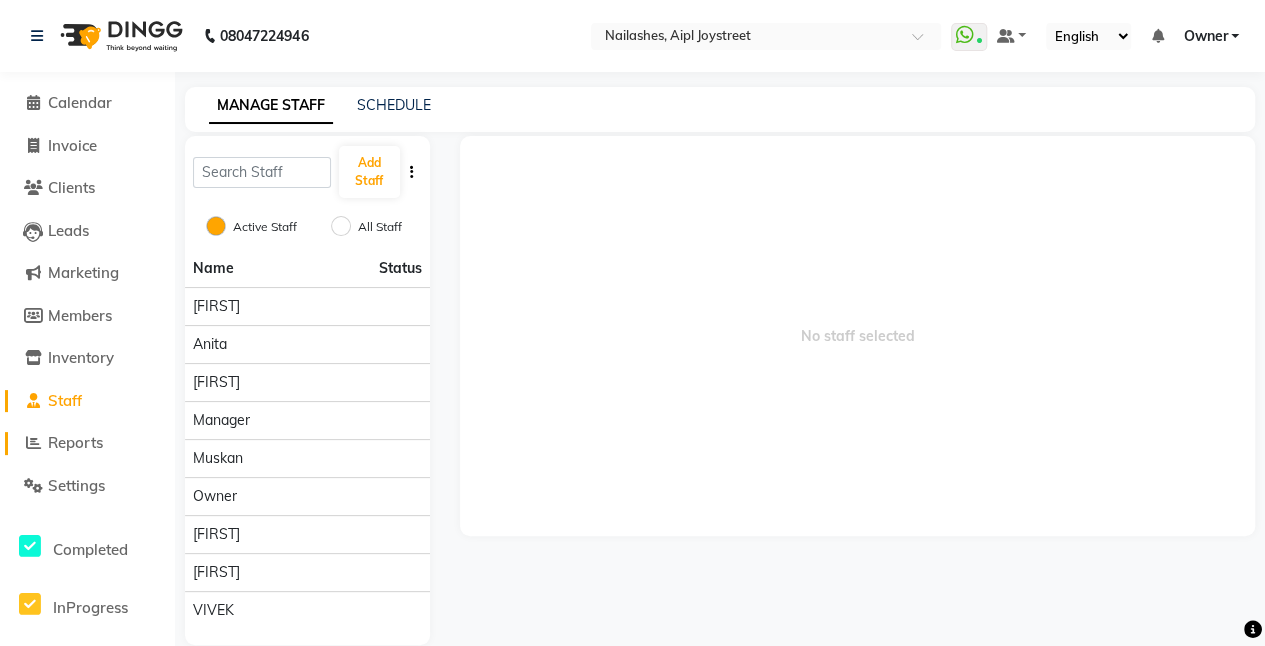click on "Reports" 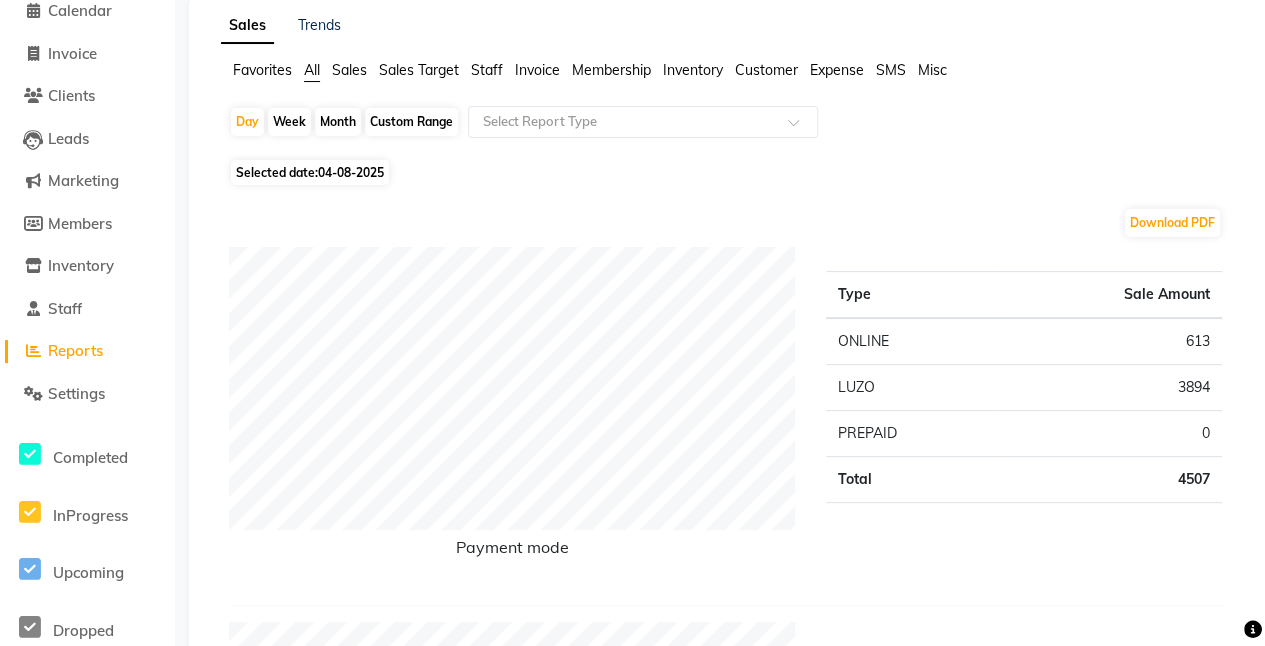 scroll, scrollTop: 0, scrollLeft: 0, axis: both 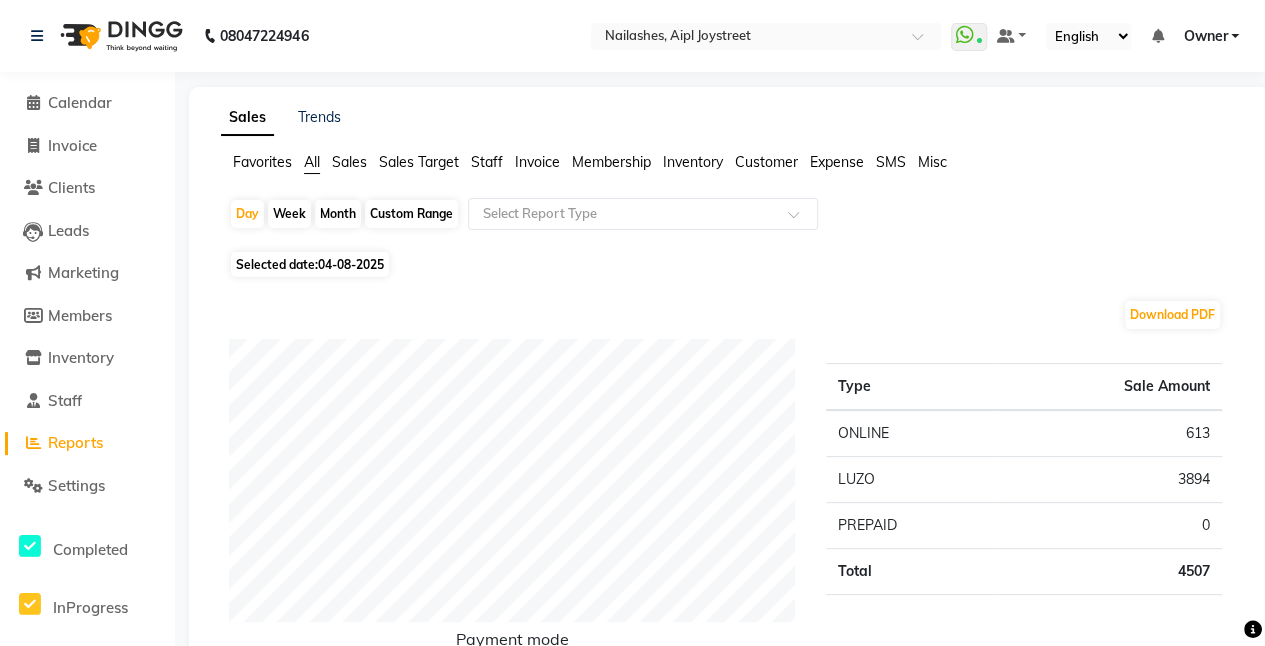 click on "Staff" 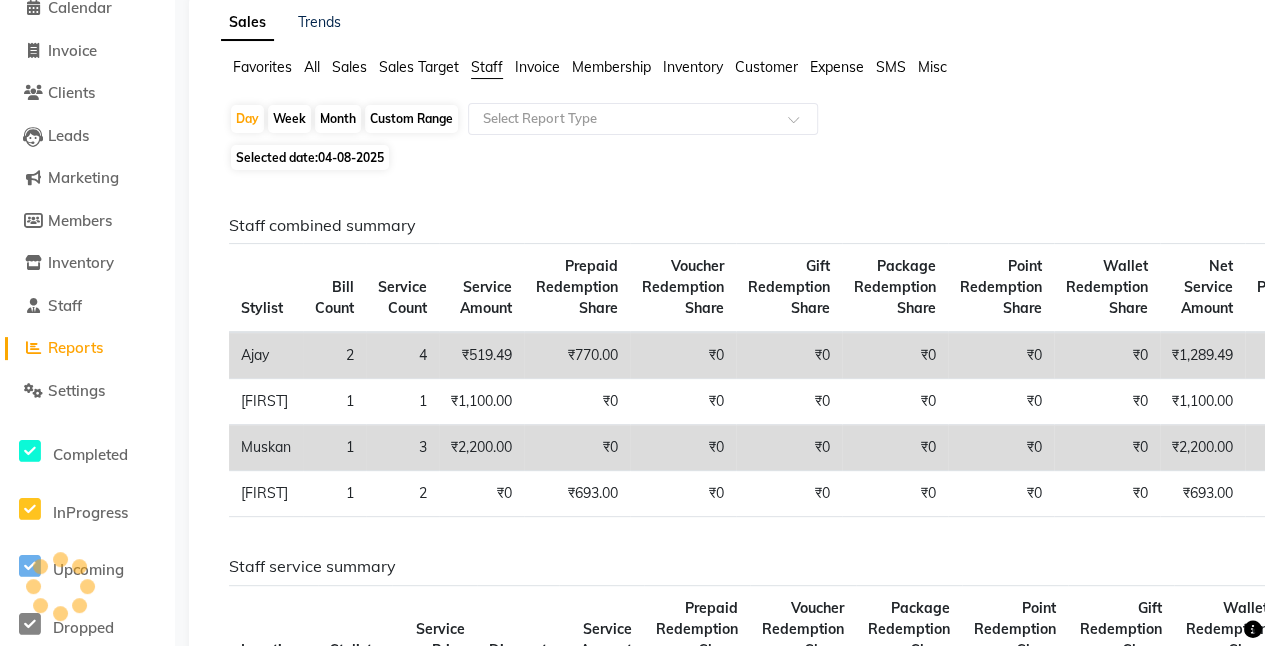 scroll, scrollTop: 0, scrollLeft: 0, axis: both 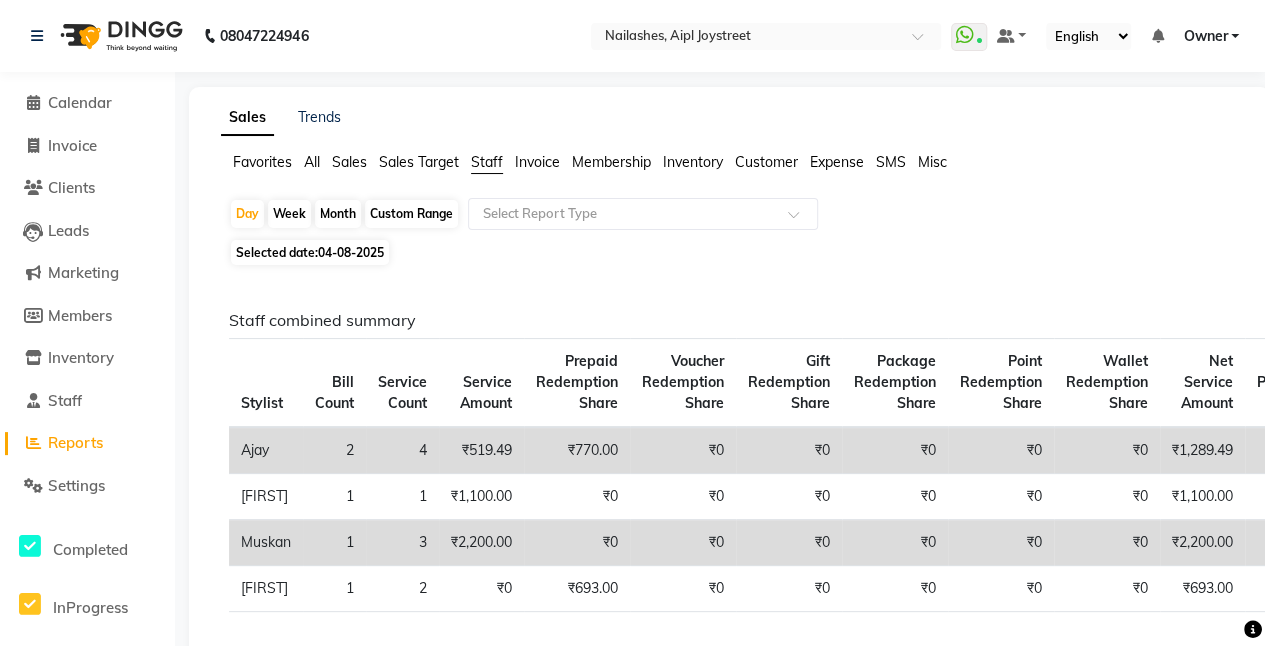 click on "04-08-2025" 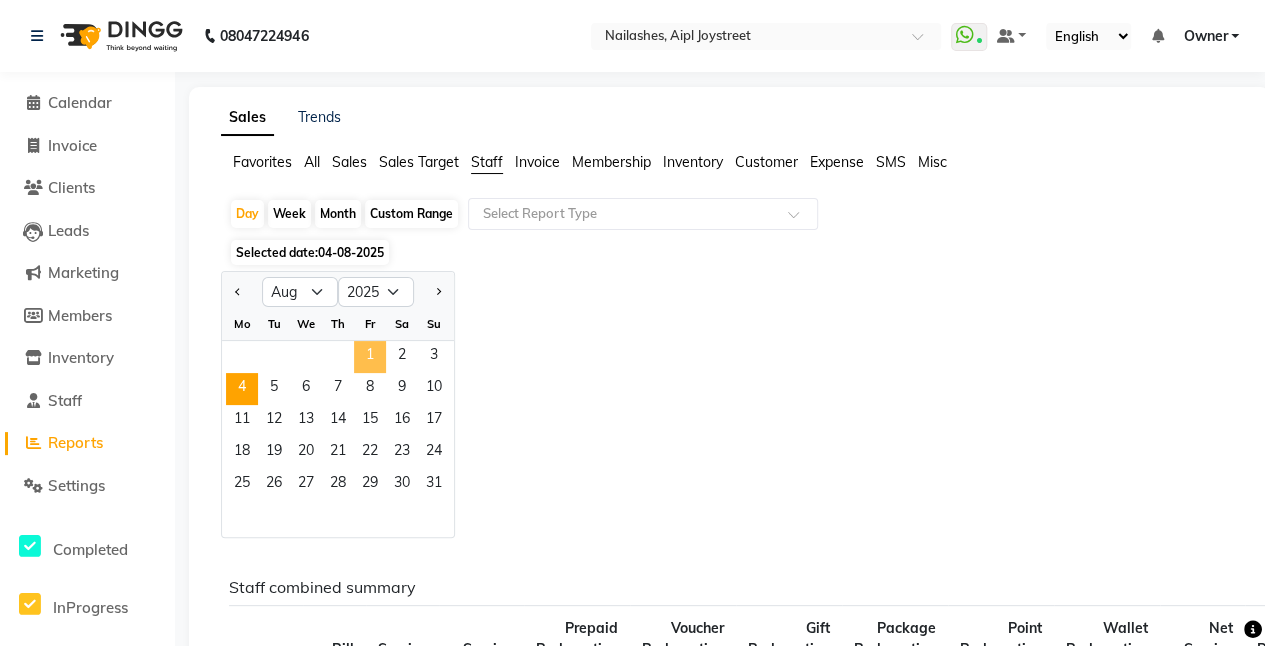 click on "1" 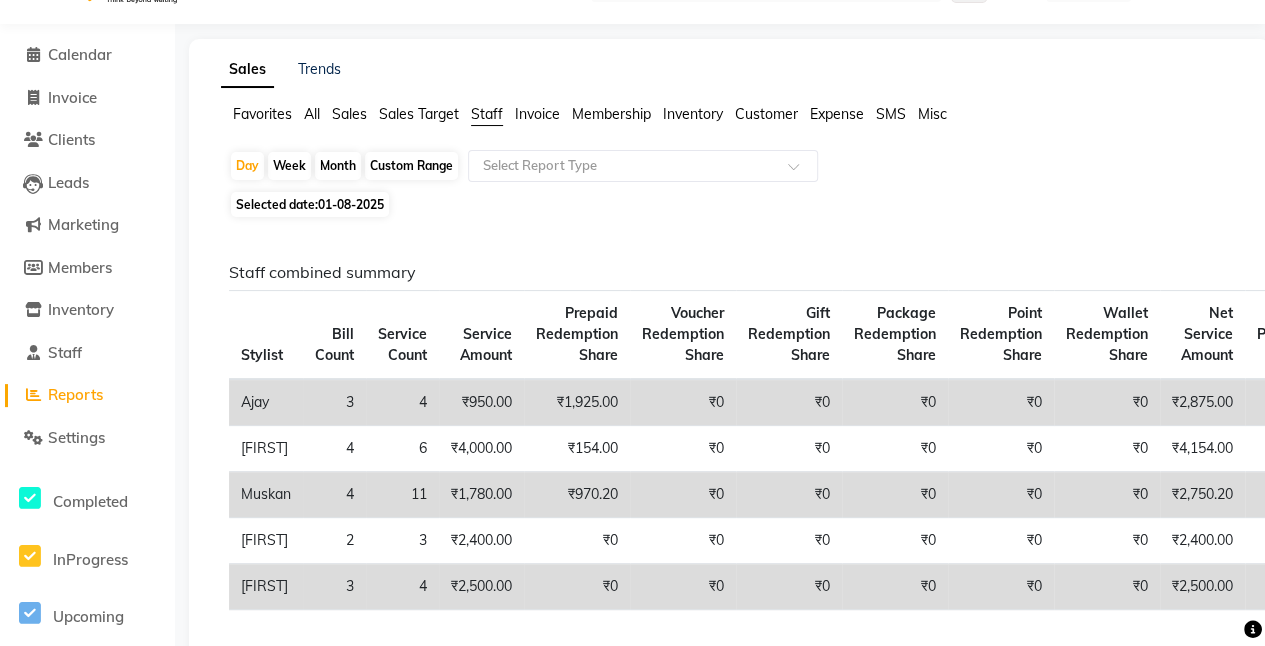 scroll, scrollTop: 0, scrollLeft: 0, axis: both 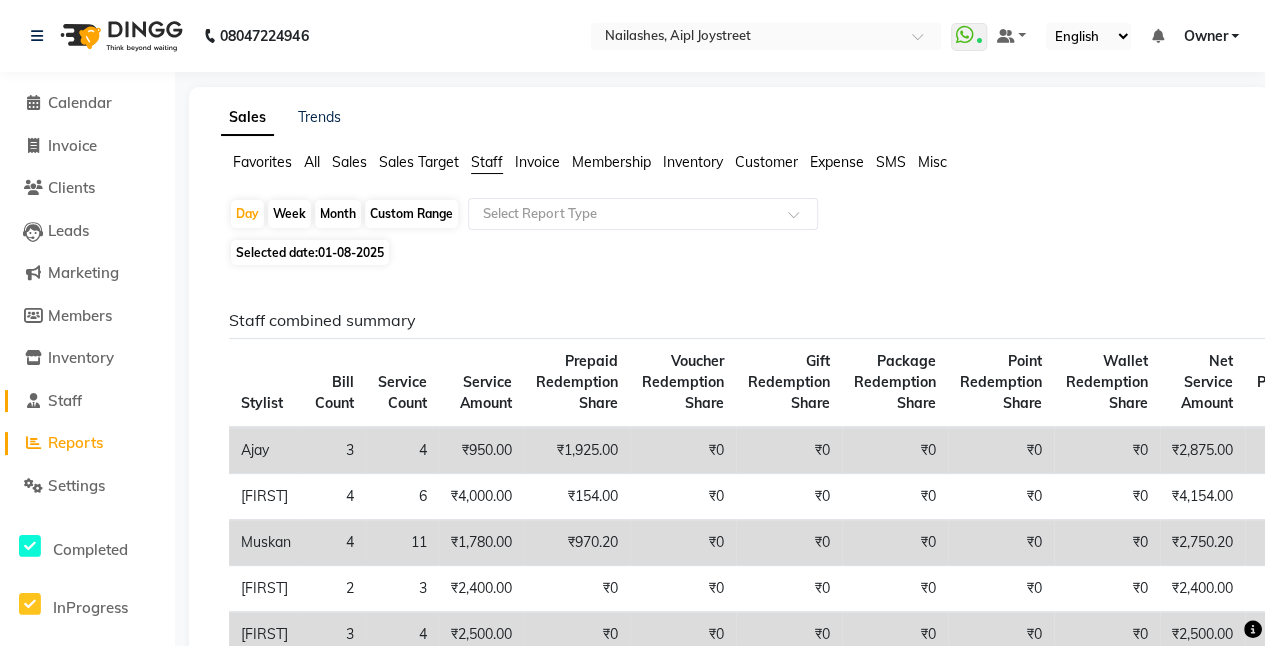 click on "Staff" 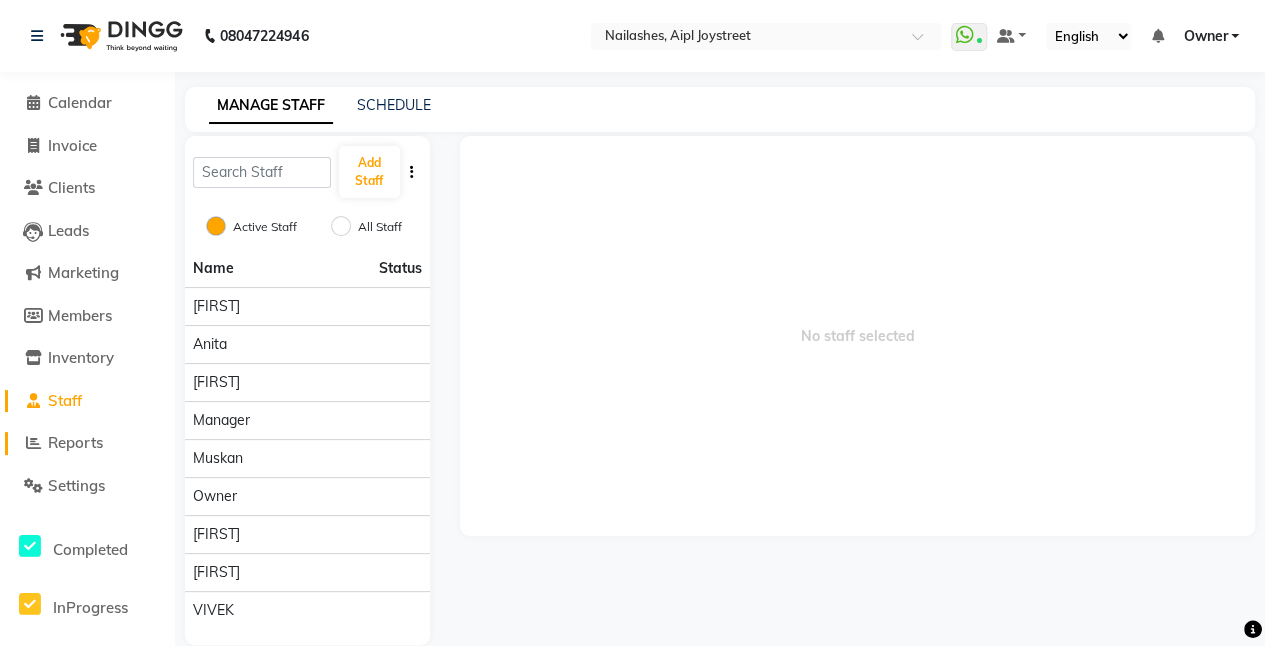 click on "Reports" 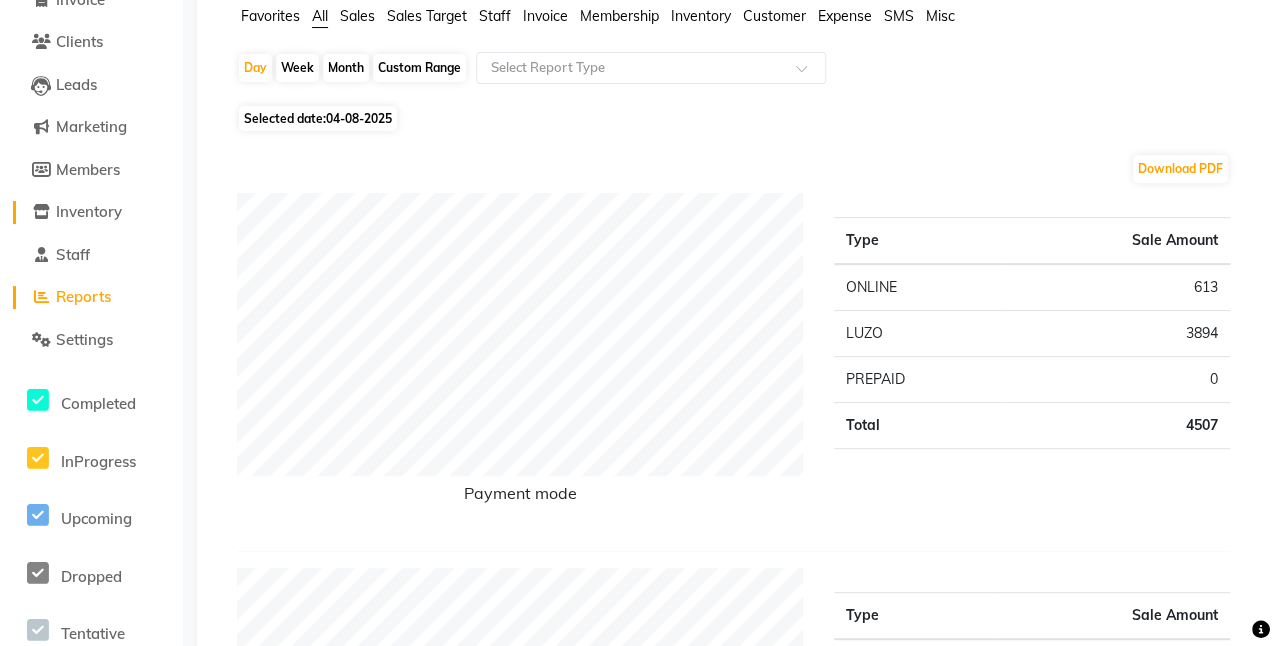 scroll, scrollTop: 0, scrollLeft: 0, axis: both 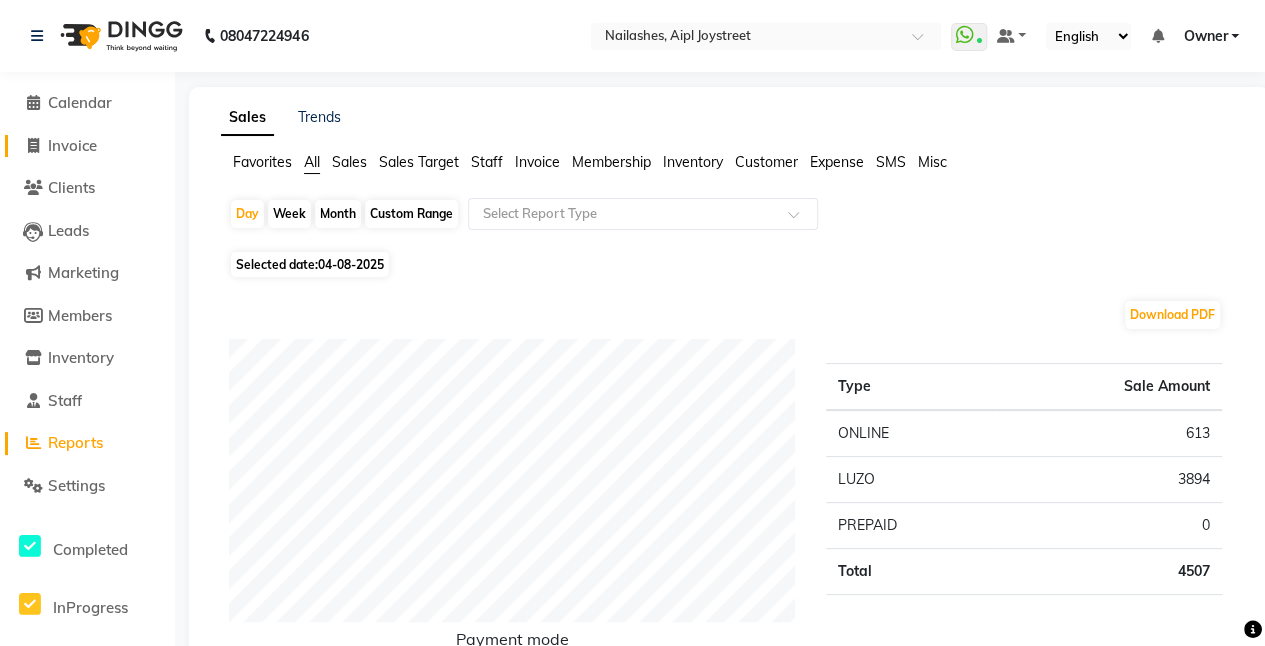 click on "Invoice" 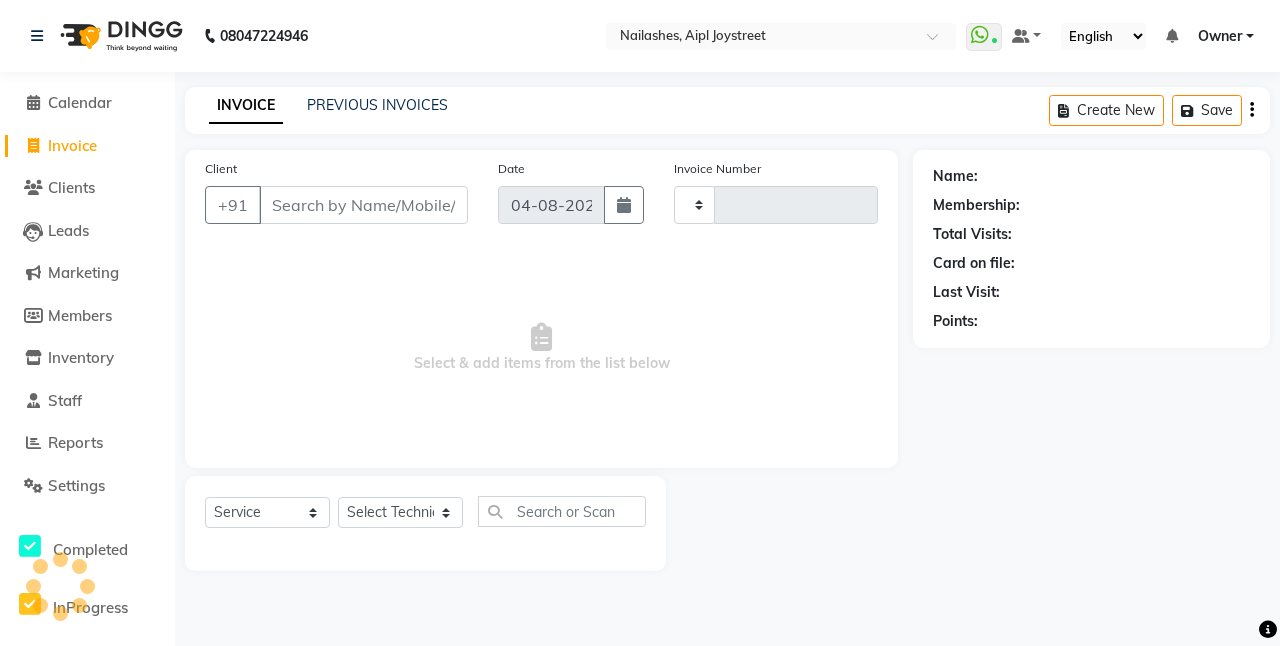 type on "0655" 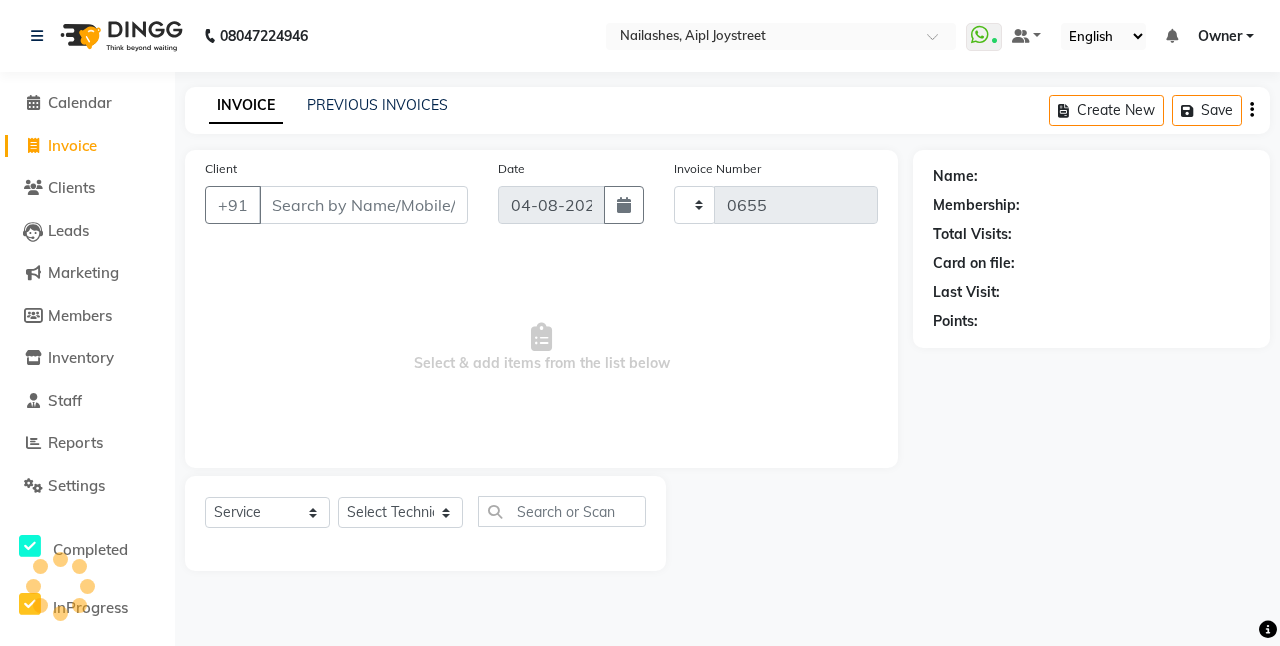 select on "5749" 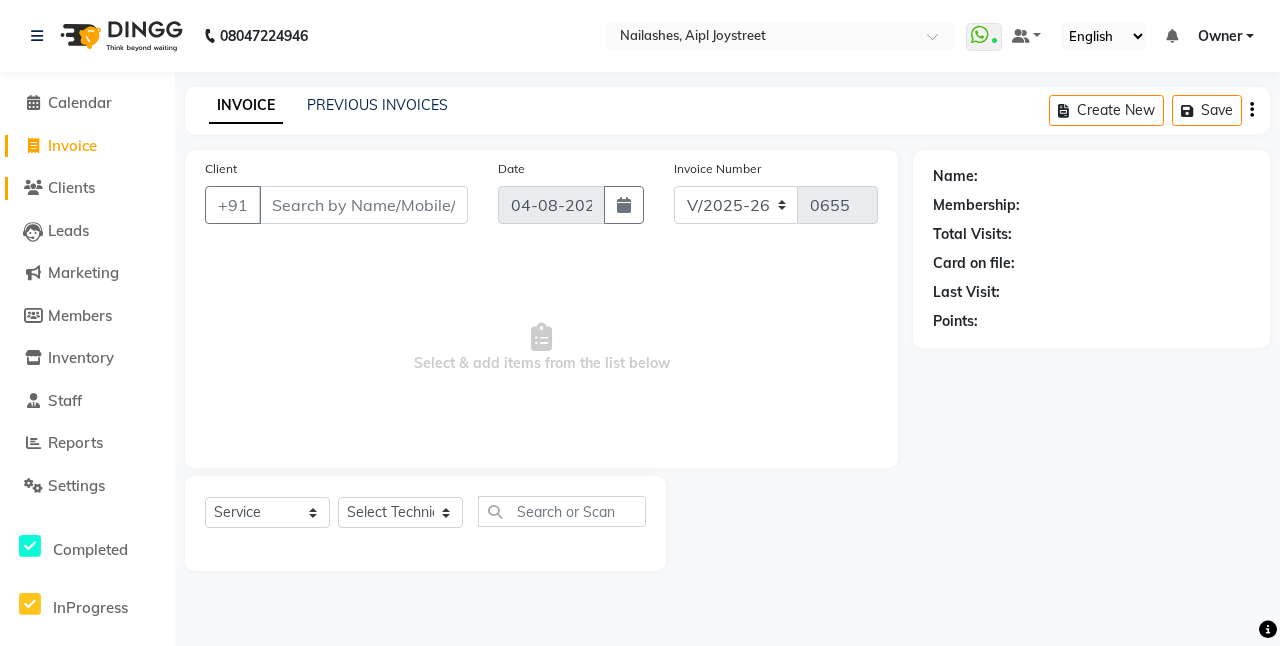click on "Clients" 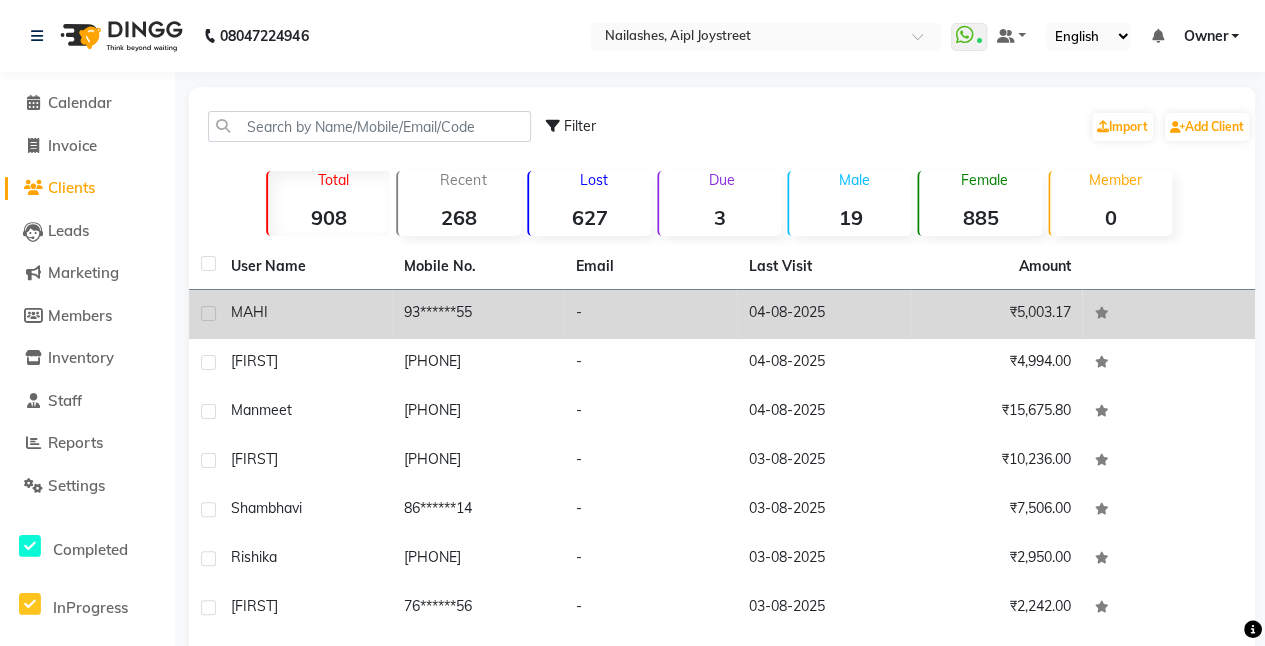 click on "93******55" 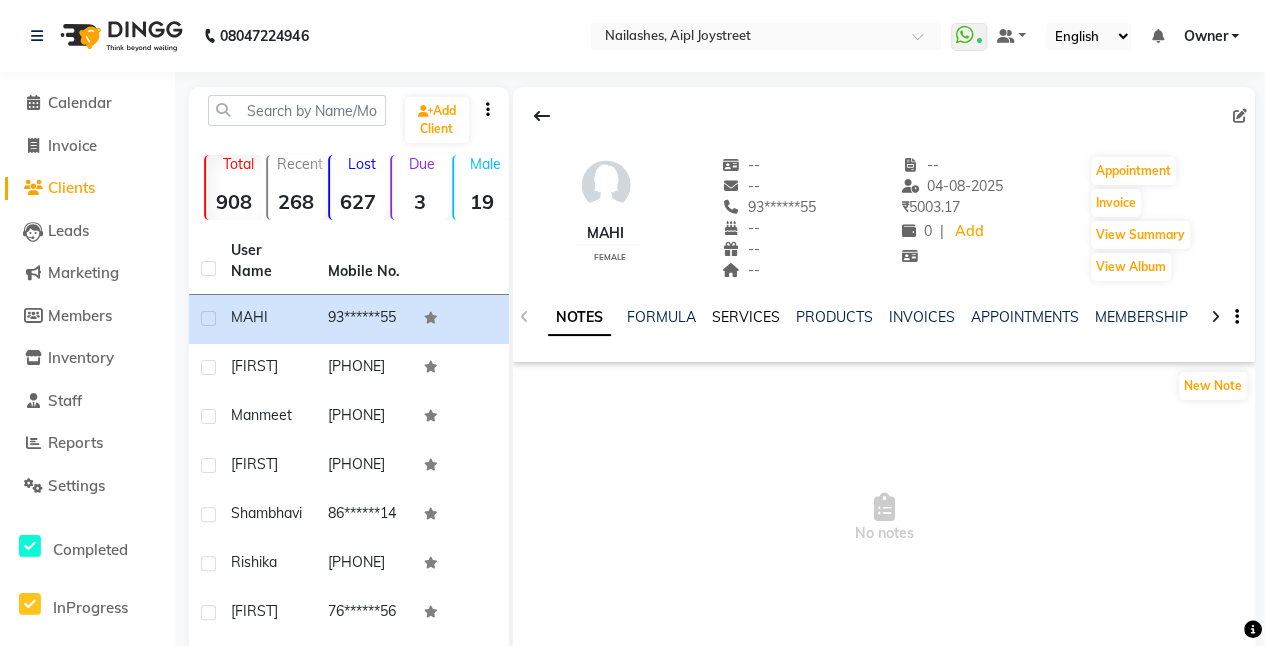 click on "SERVICES" 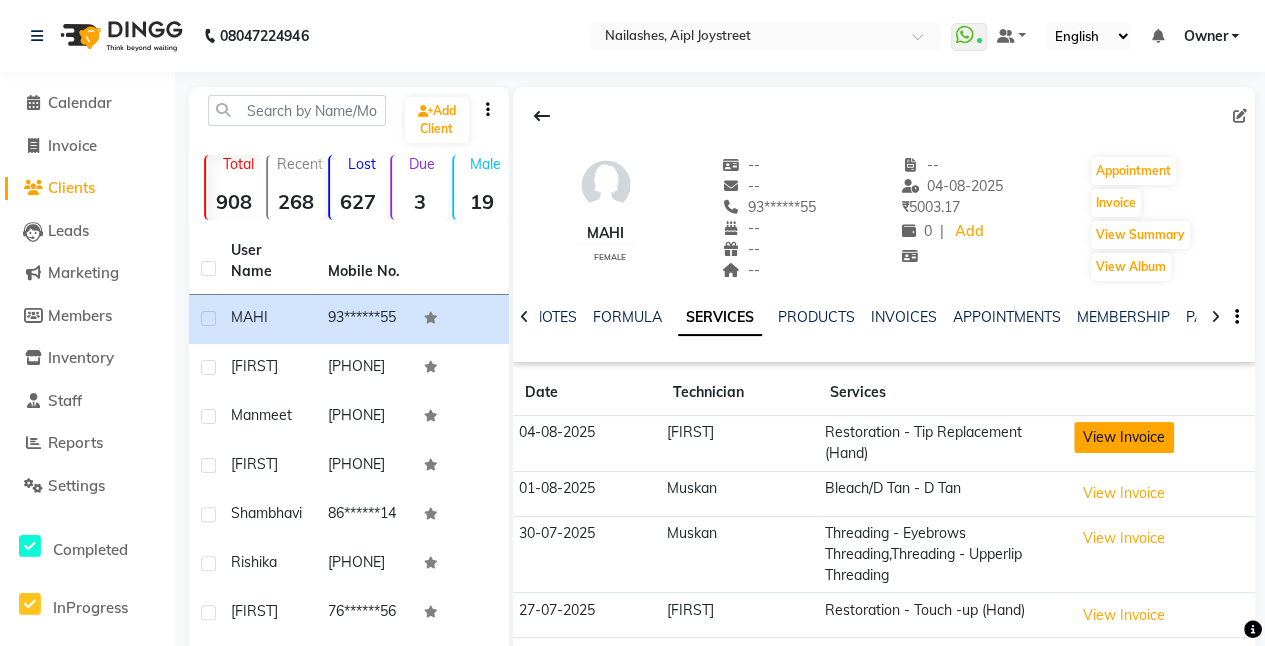click on "View Invoice" 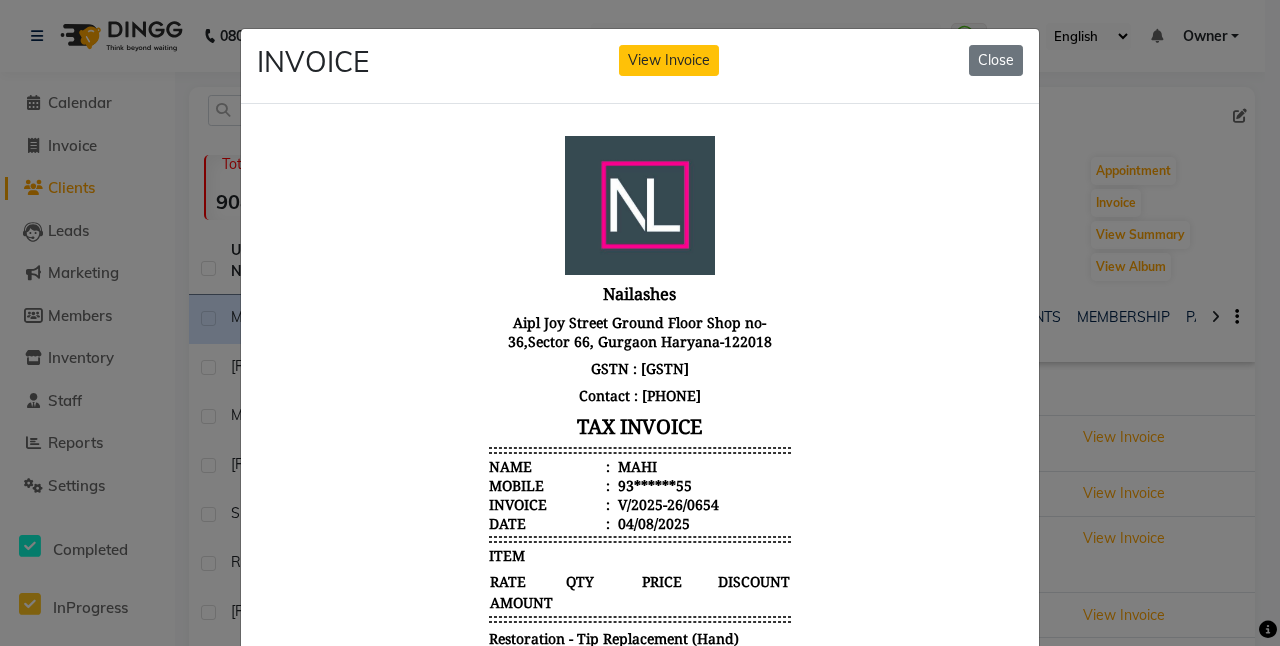 scroll, scrollTop: 16, scrollLeft: 0, axis: vertical 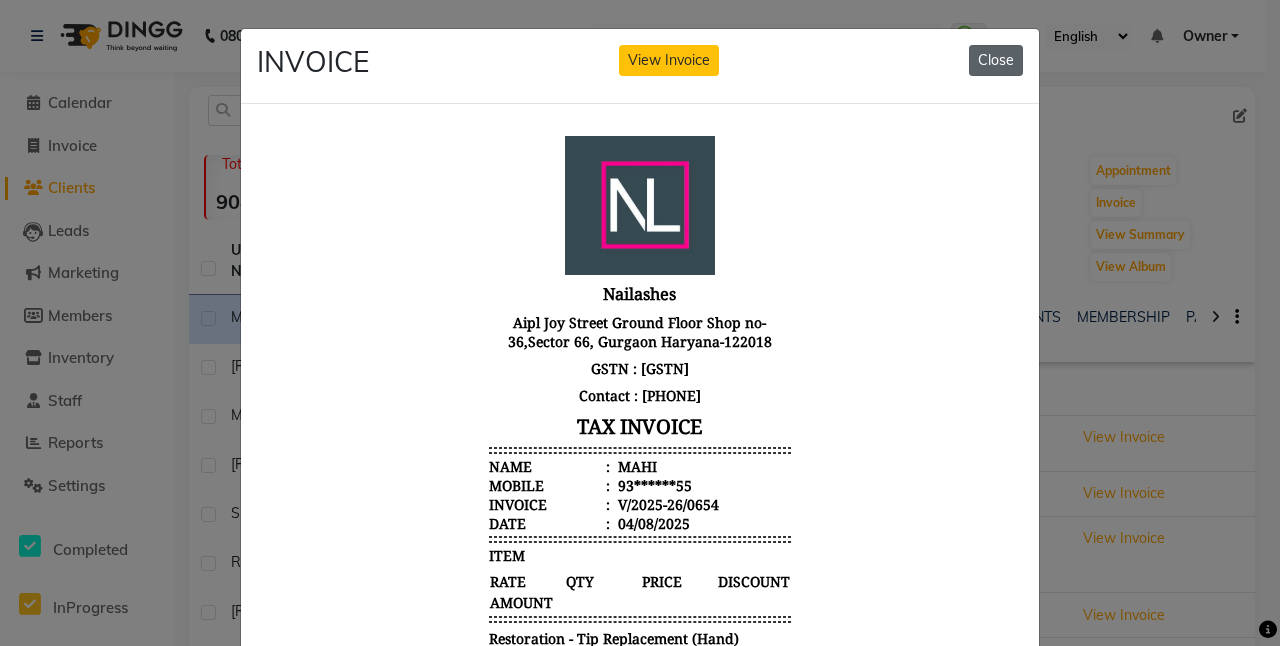 click on "Close" 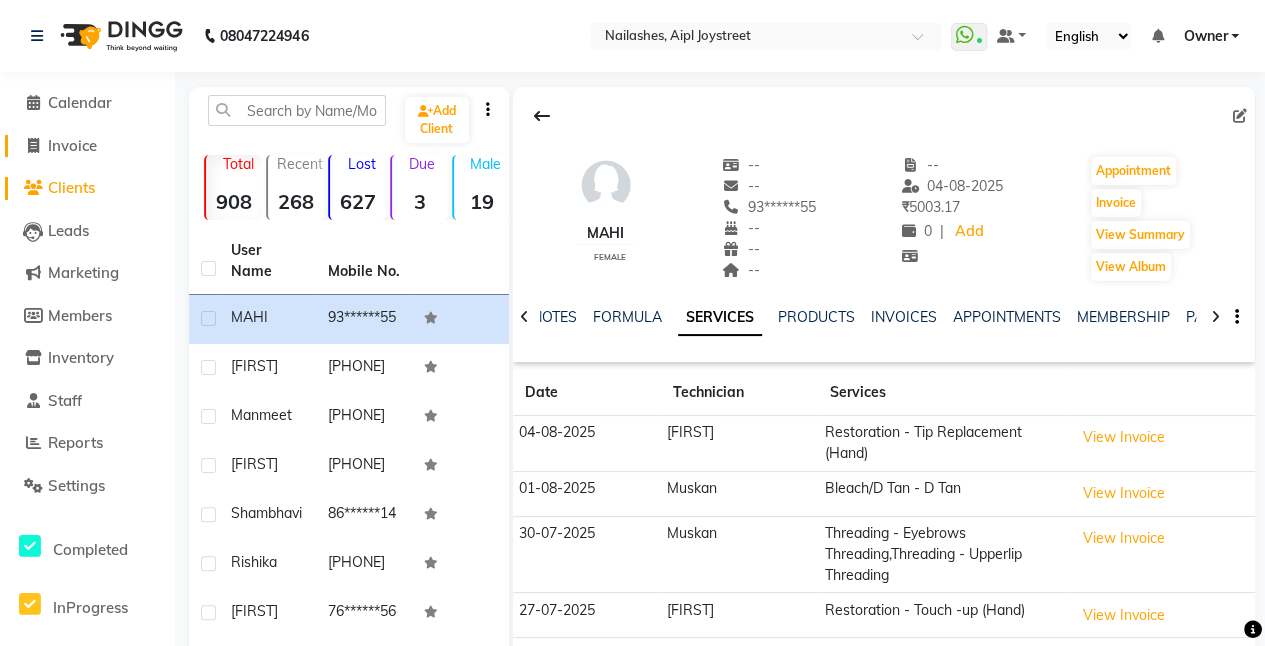 click on "Invoice" 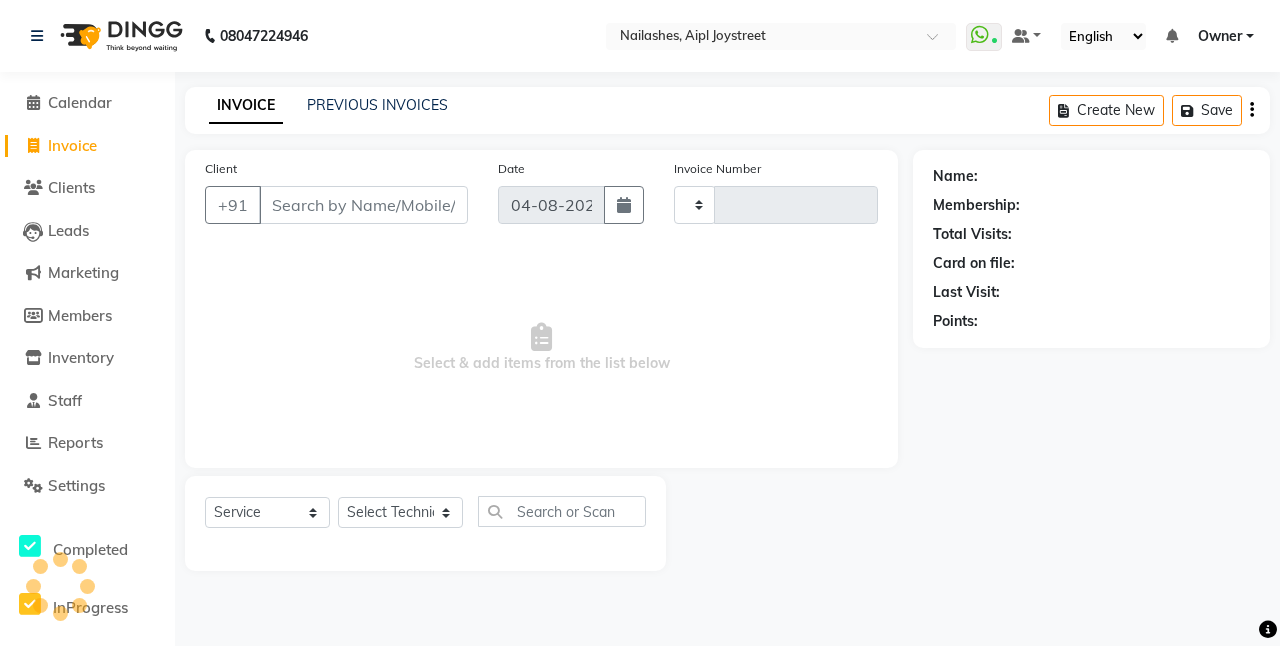 type on "0655" 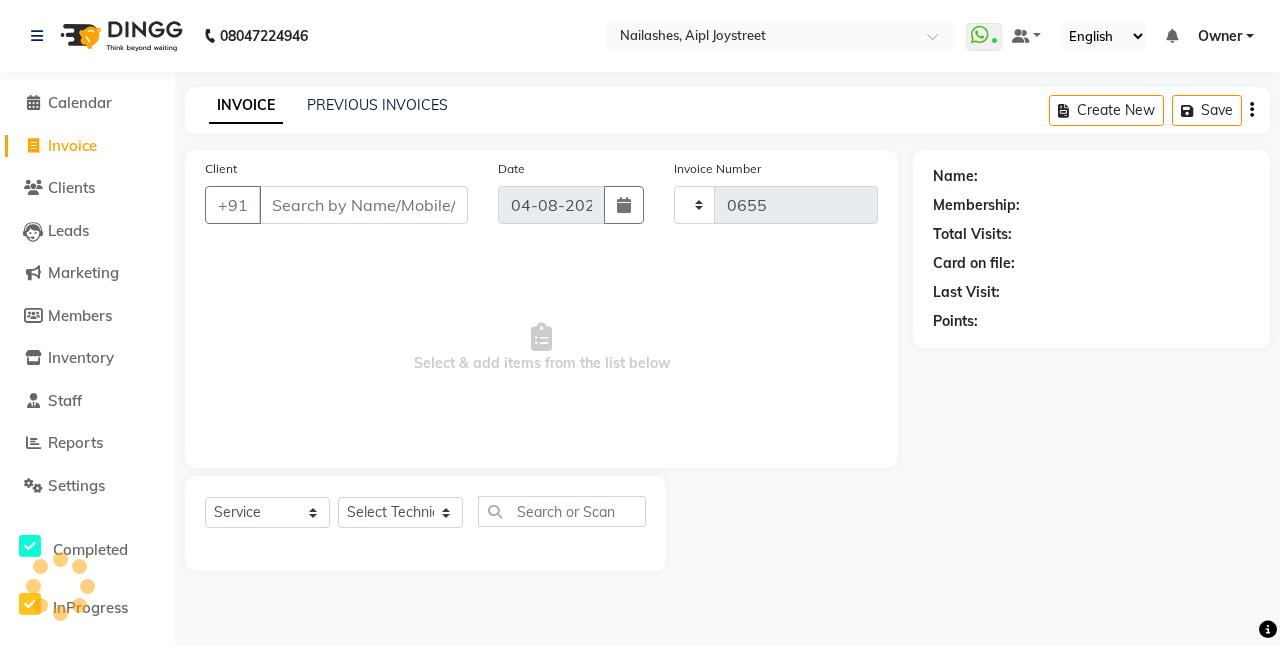 select on "5749" 